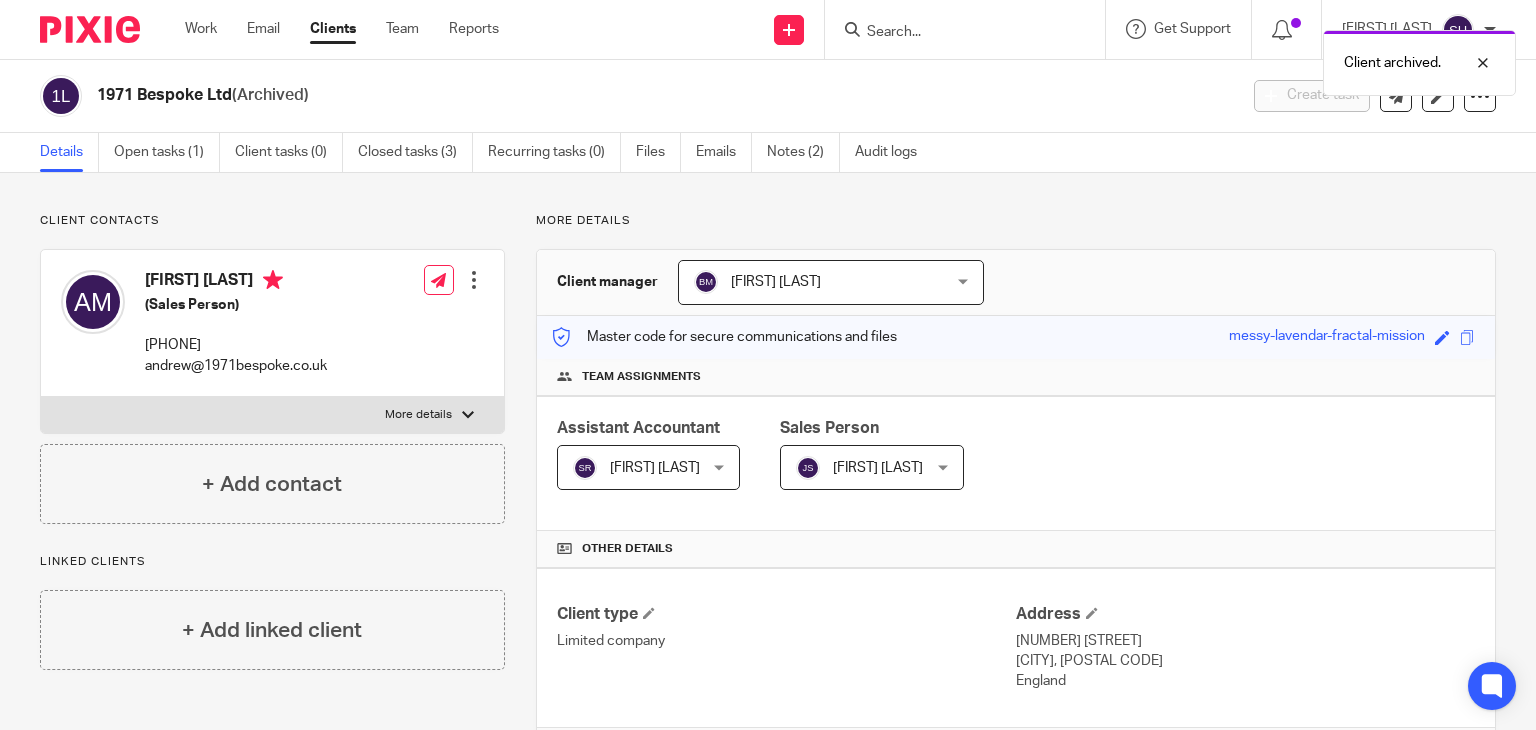 scroll, scrollTop: 0, scrollLeft: 0, axis: both 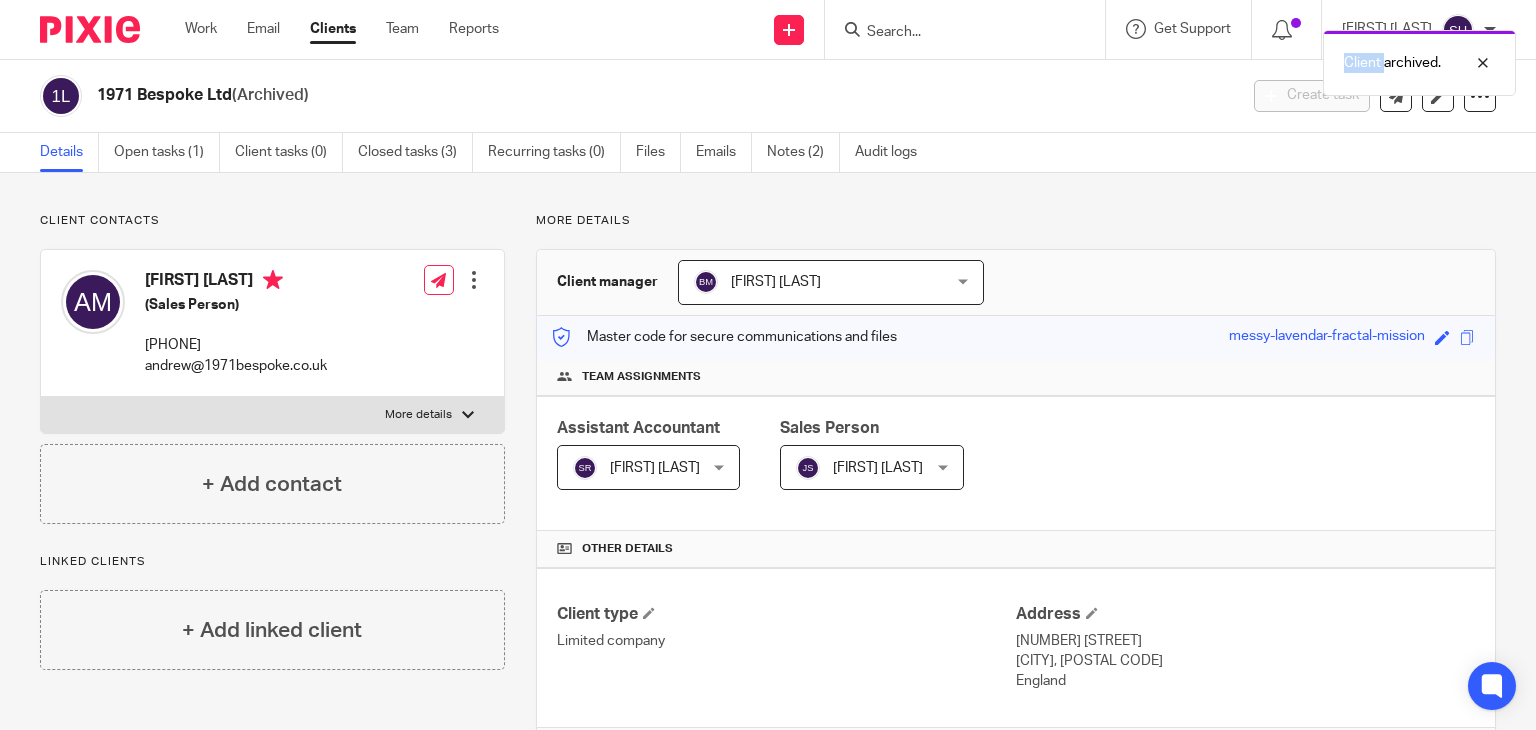 click on "Client archived." at bounding box center [1142, 58] 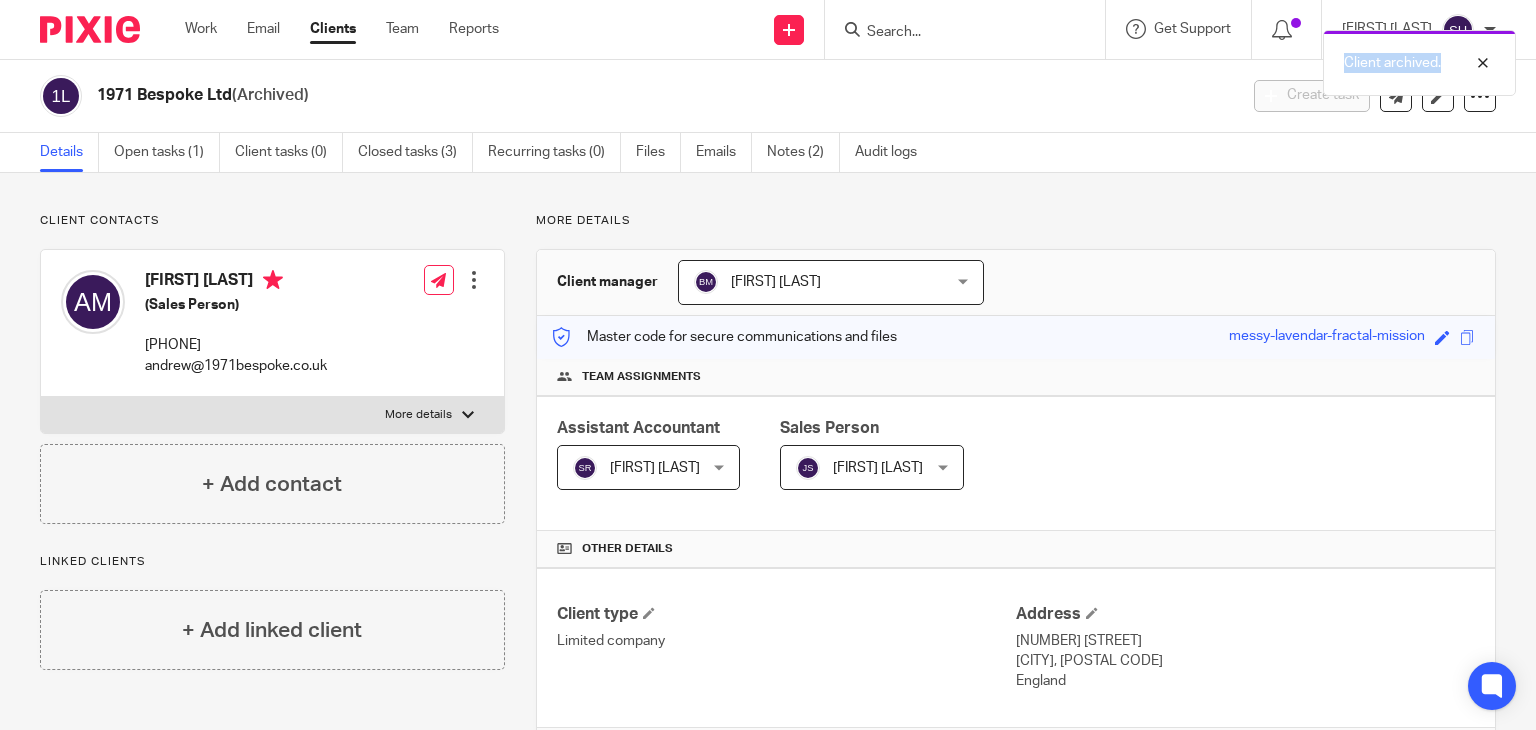 click on "Client archived." at bounding box center (1142, 58) 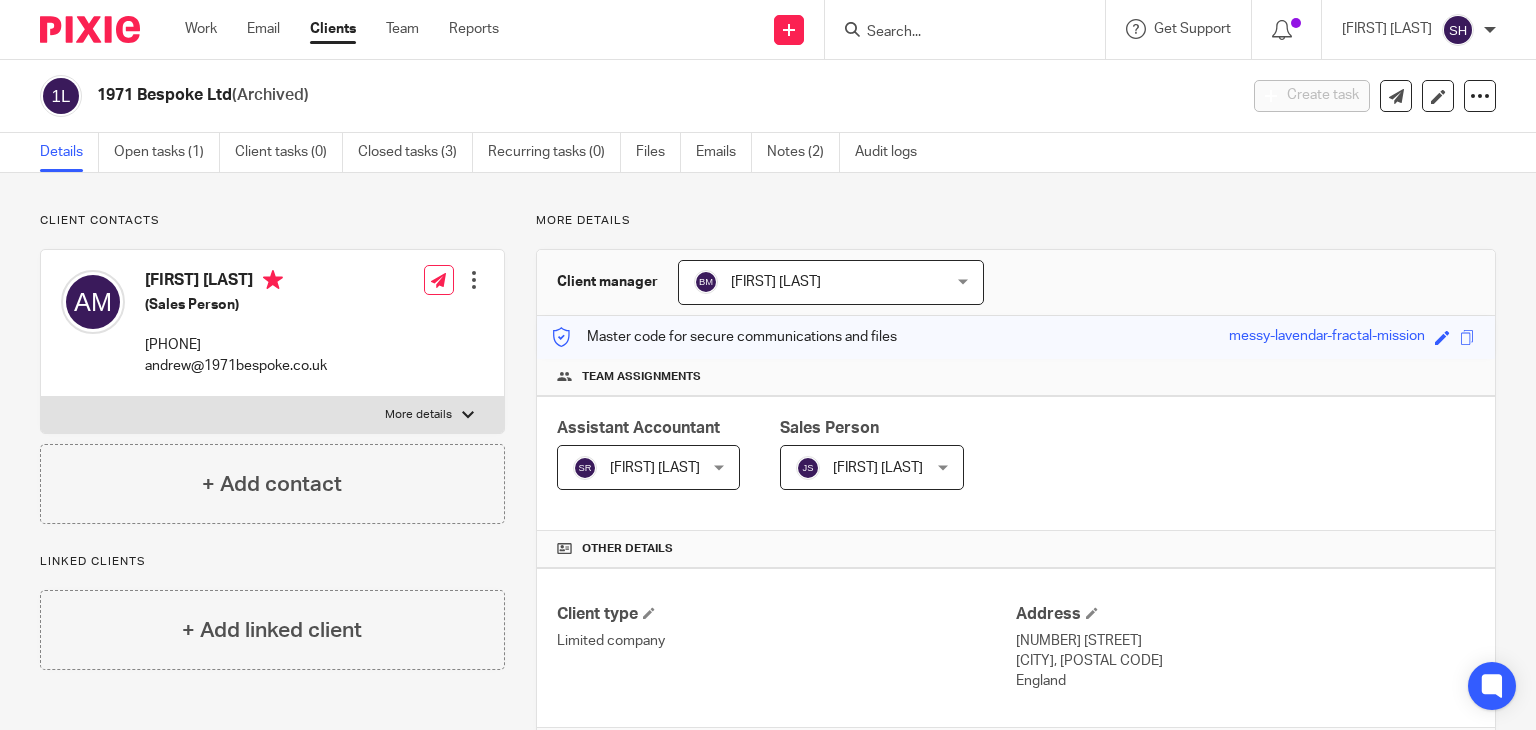 click at bounding box center (955, 33) 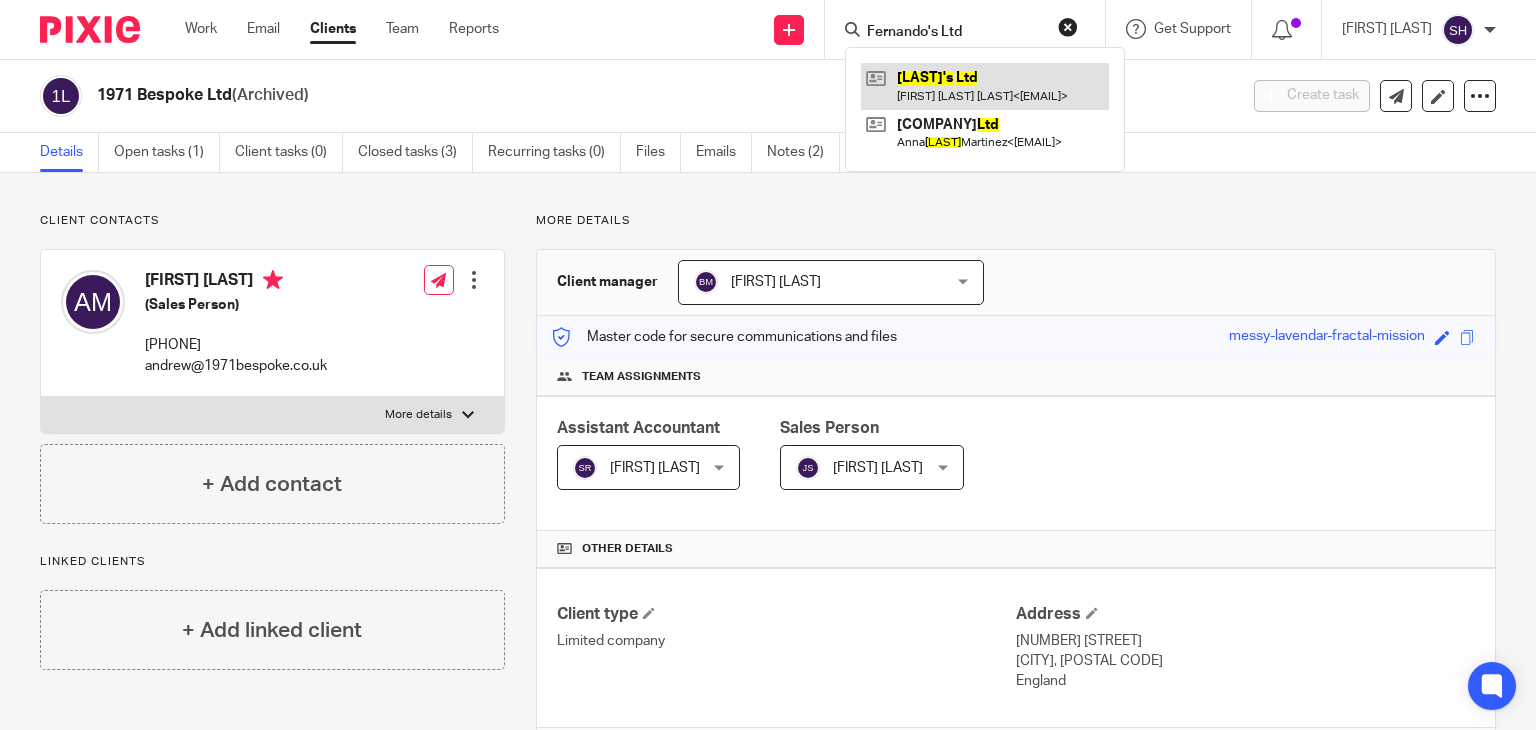 type on "Fernando's Ltd" 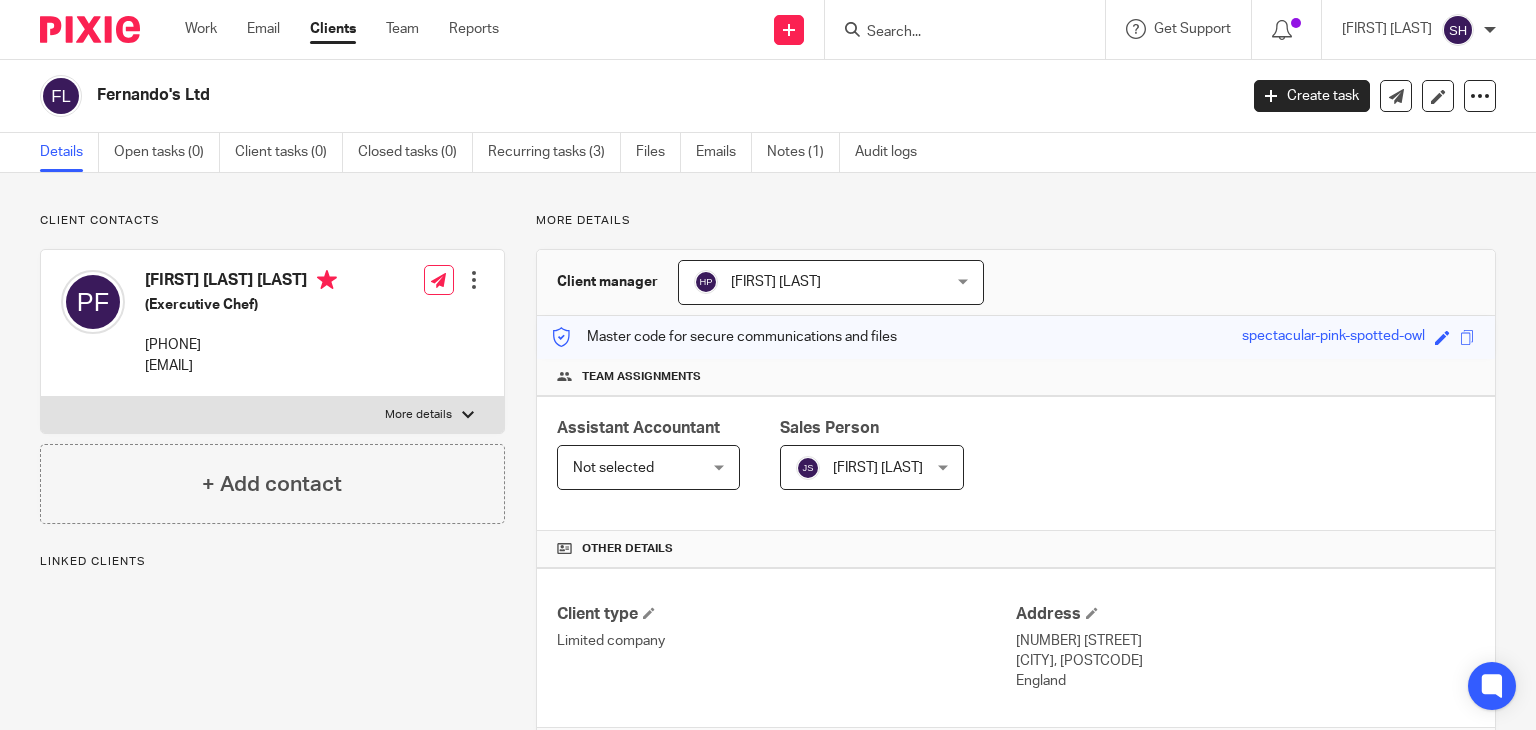scroll, scrollTop: 0, scrollLeft: 0, axis: both 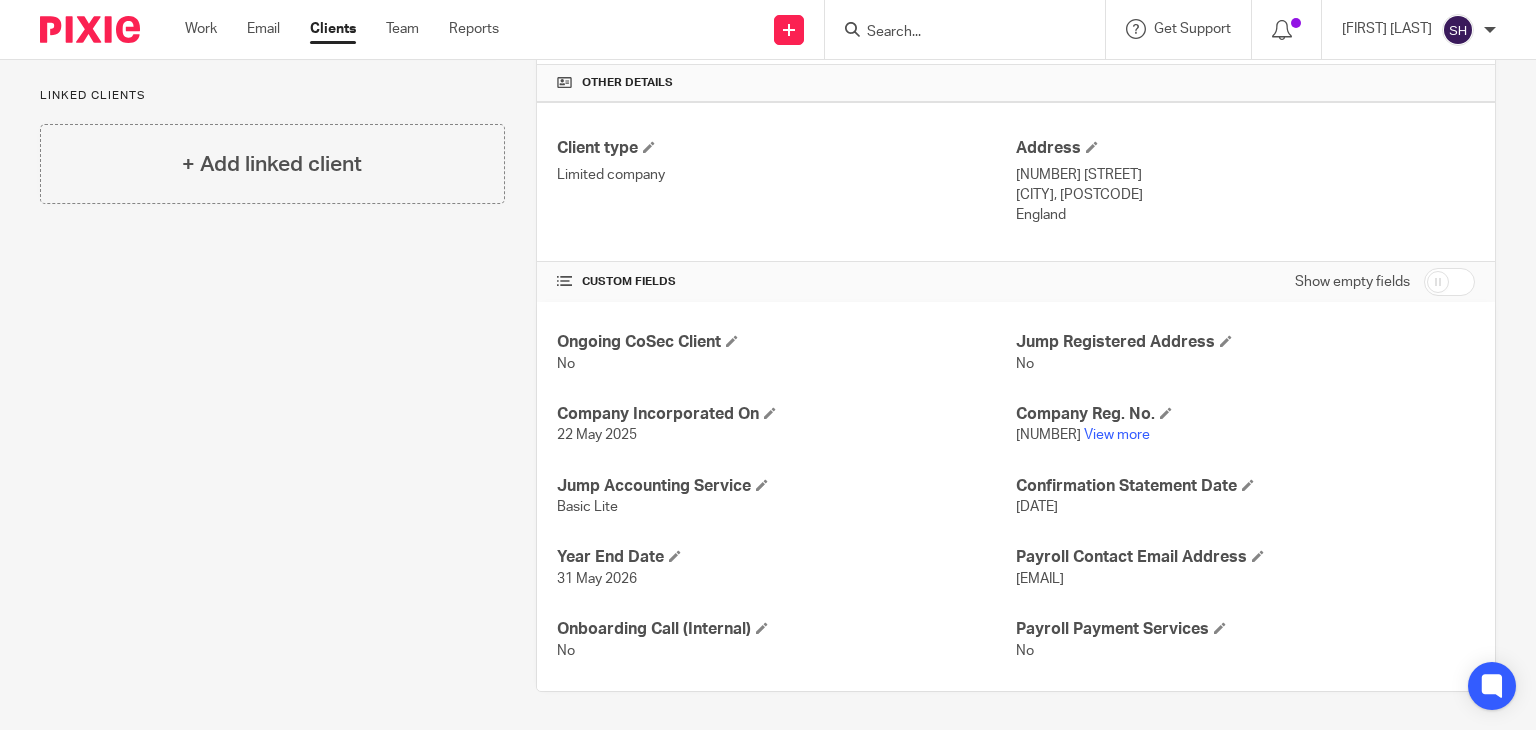 click on "[NUMBER]" at bounding box center [1048, 435] 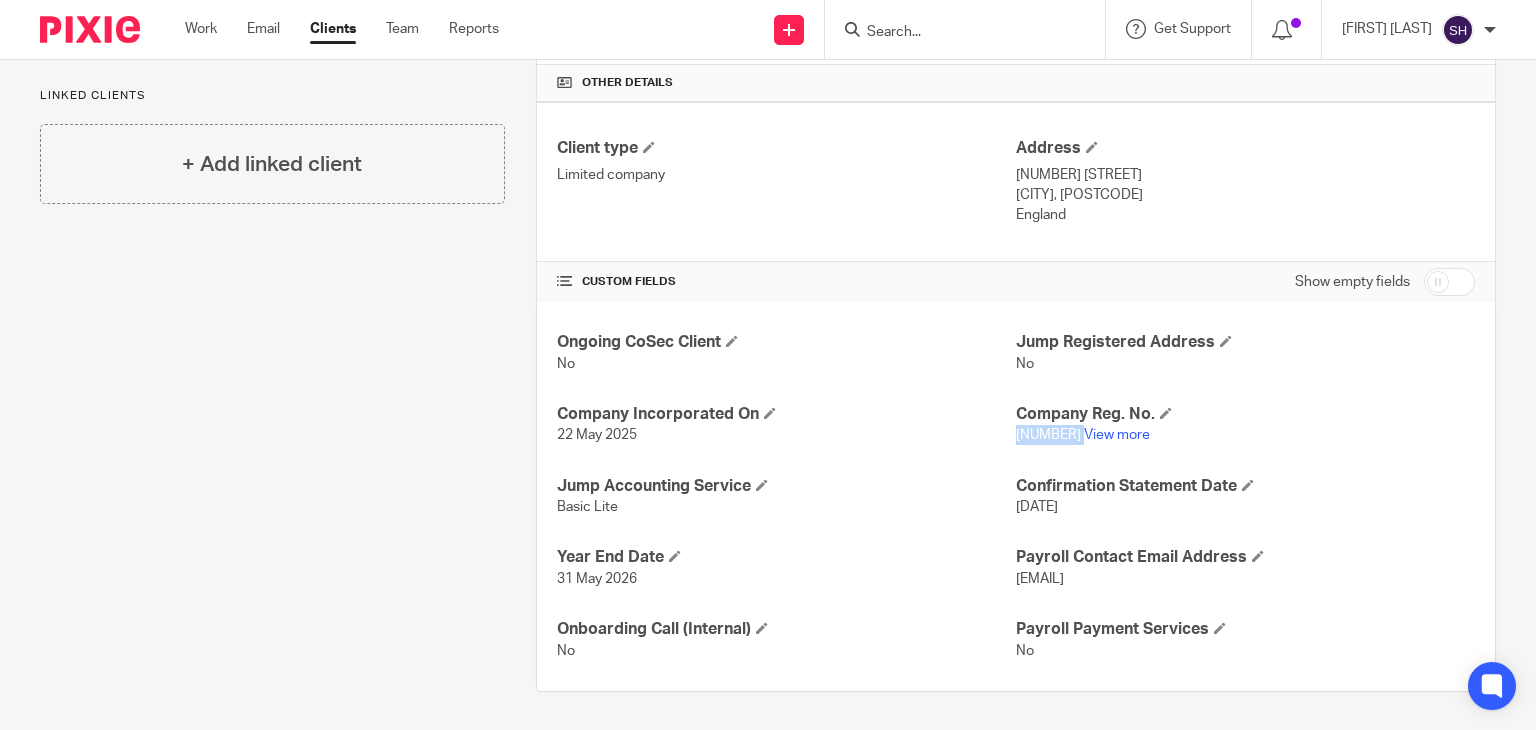 click on "16467984" at bounding box center [1048, 435] 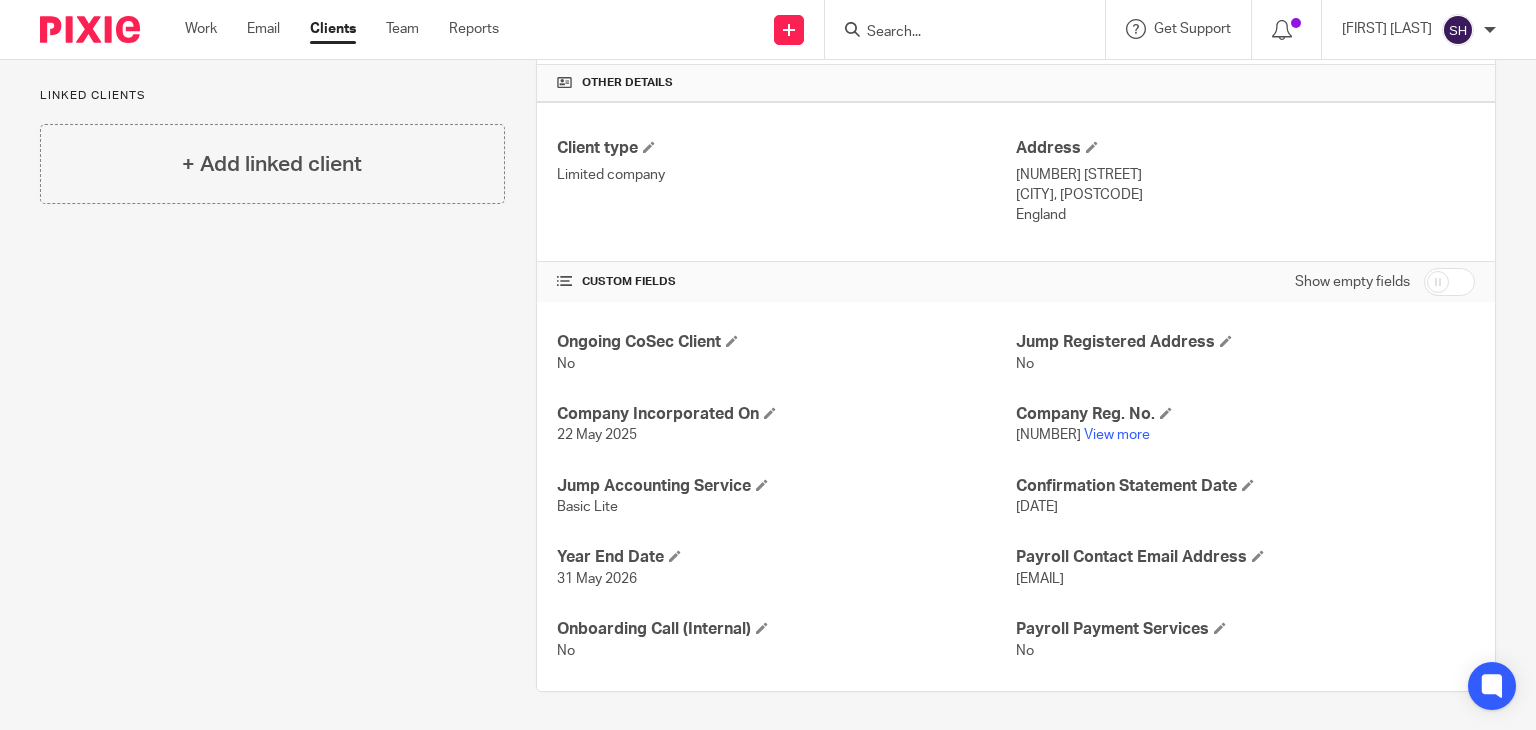 click on "Ongoing CoSec Client
No
Jump Registered Address
No
Company Incorporated On
22 May 2025
Company Reg. No.
16467984   View more
Jump Accounting Service
Basic Lite
Confirmation Statement Date
21 May 2026
Year End Date
31 May 2026
Payroll Contact Email Address
fernandosfoodcatering@gmail.com
Onboarding Call (Internal)
No
Payroll Payment Services
No" at bounding box center [1016, 496] 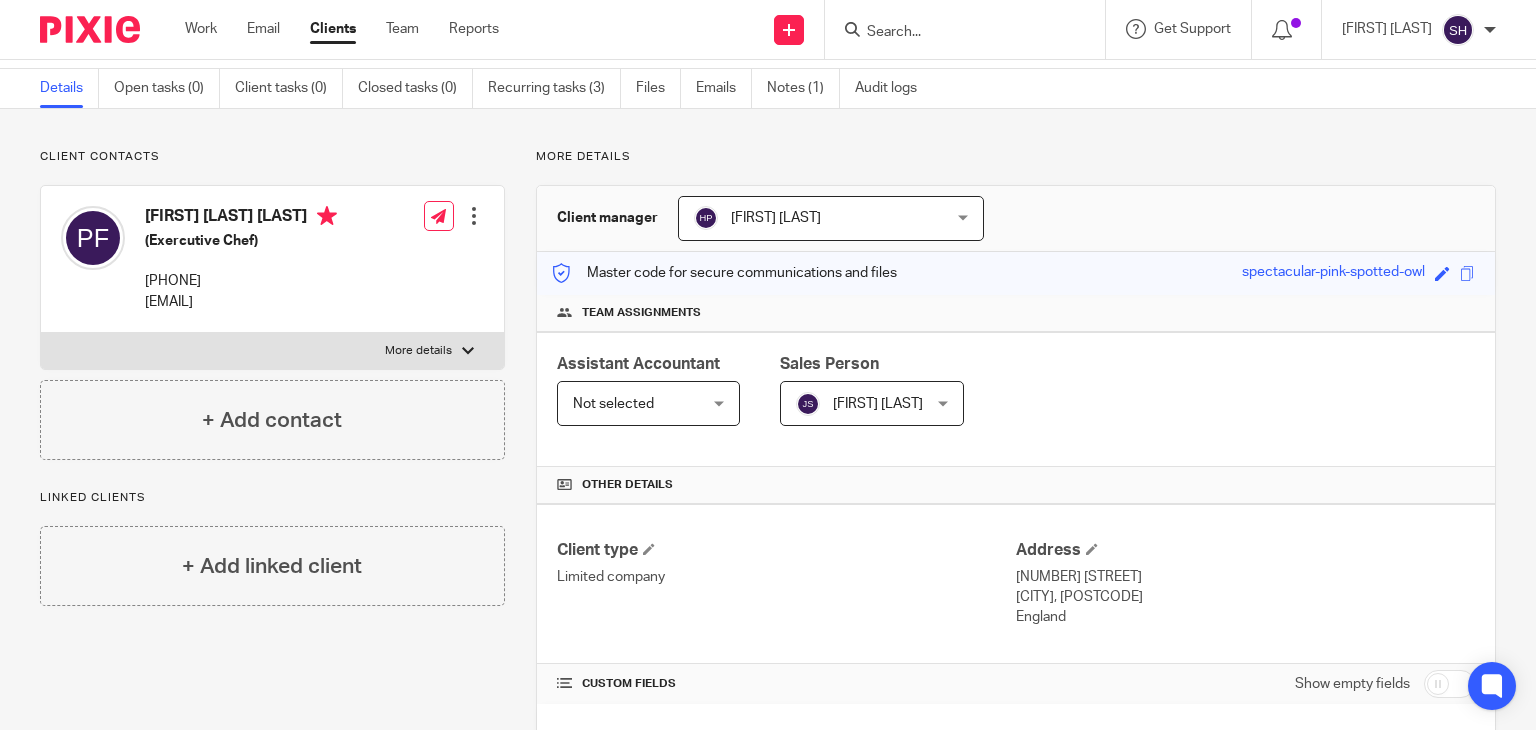 scroll, scrollTop: 0, scrollLeft: 0, axis: both 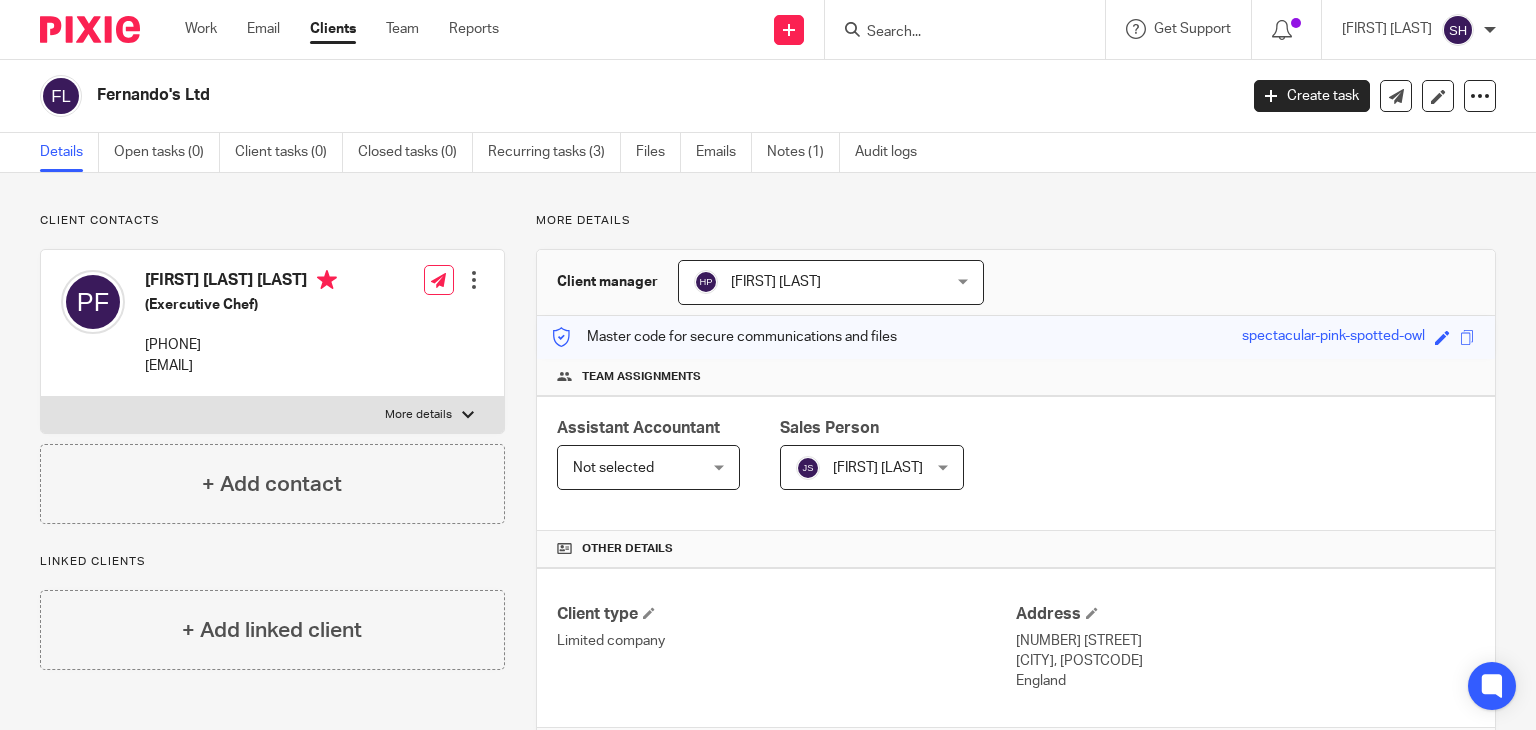 click at bounding box center [955, 33] 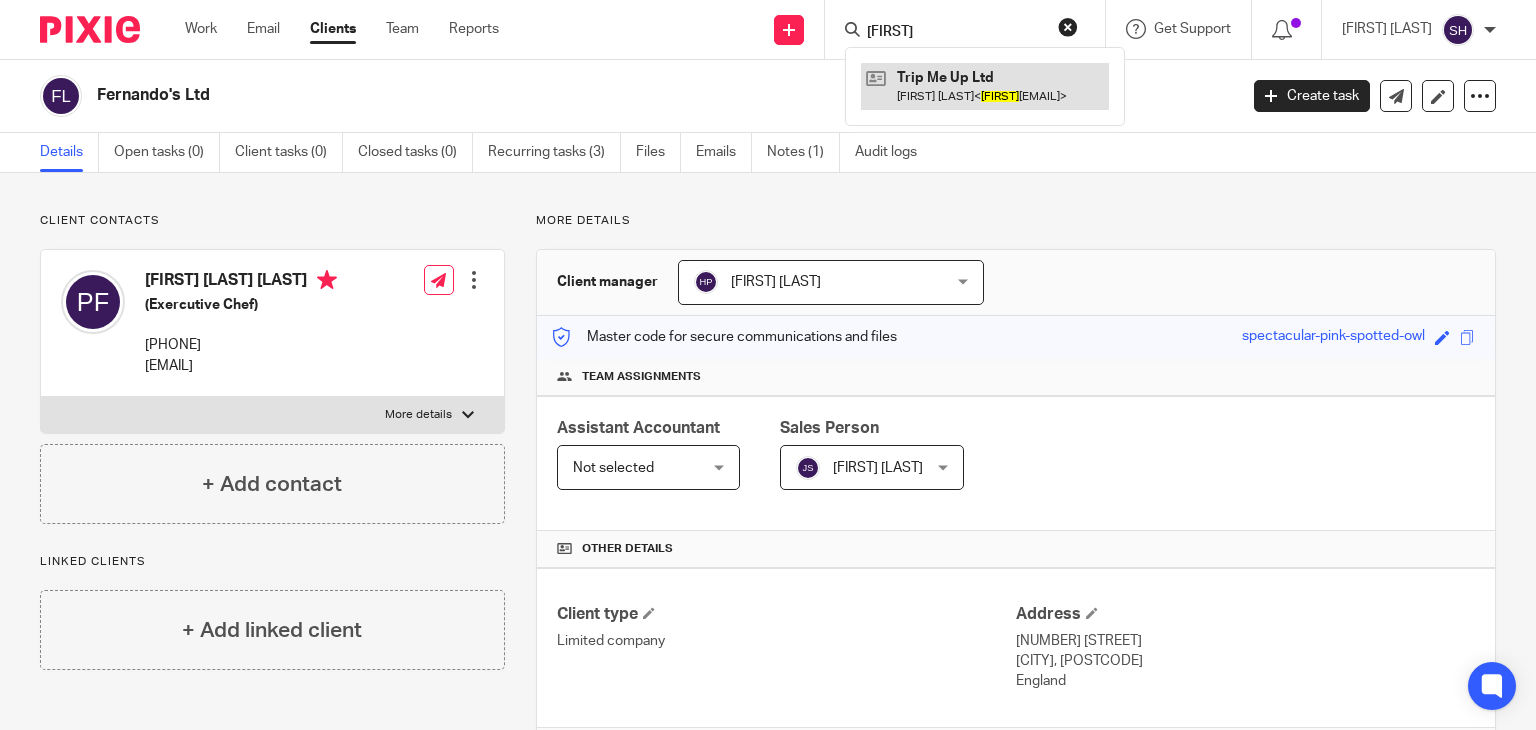 type on "suzie" 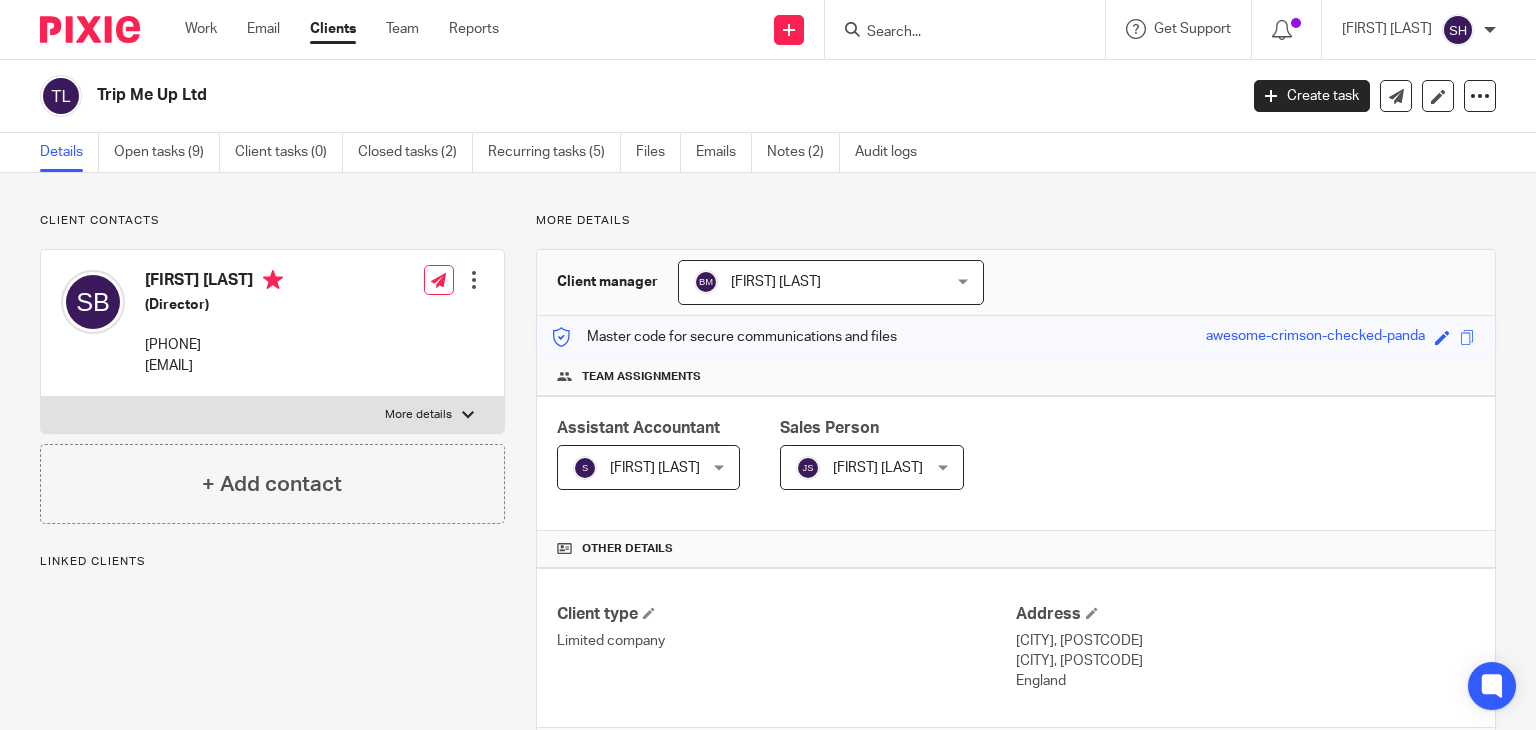 scroll, scrollTop: 0, scrollLeft: 0, axis: both 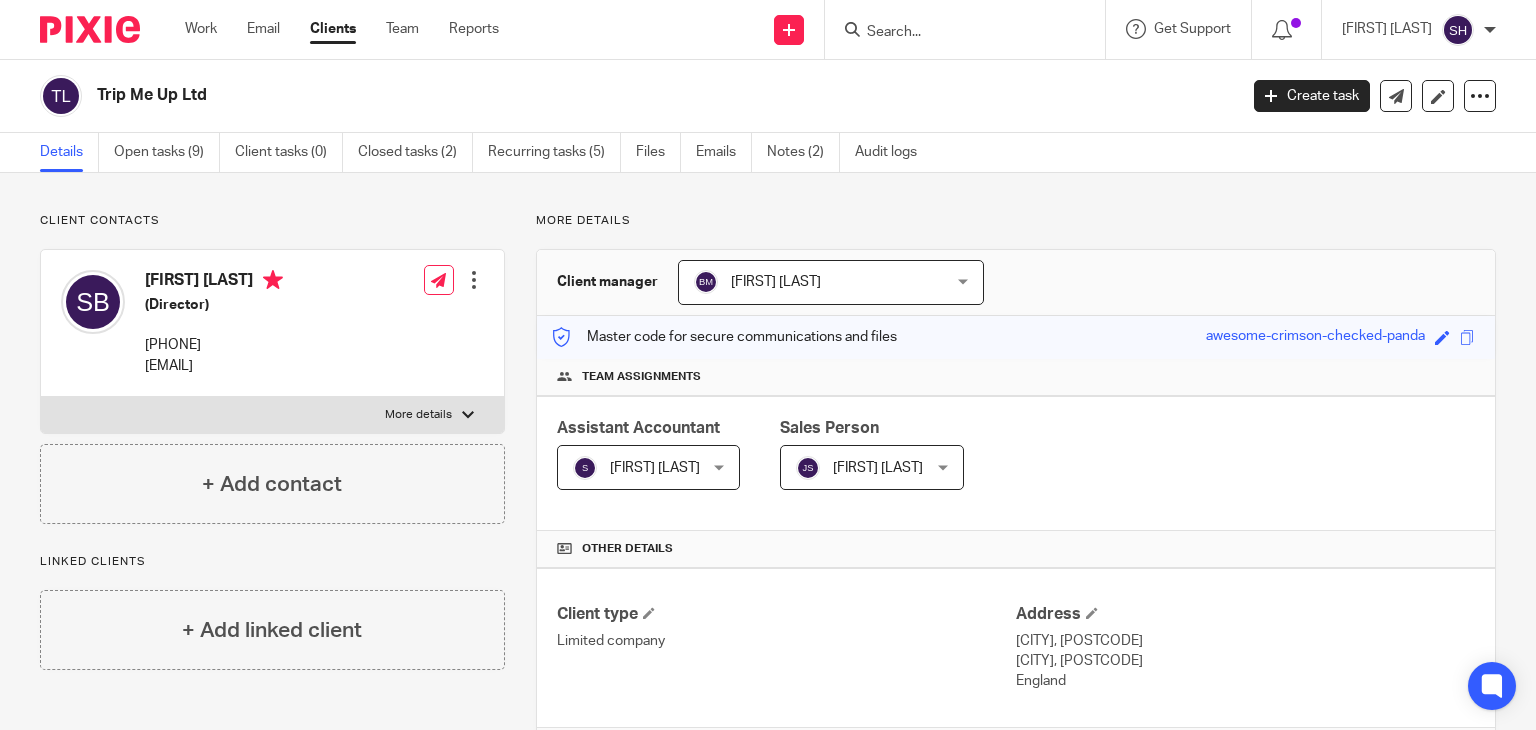 click at bounding box center [955, 33] 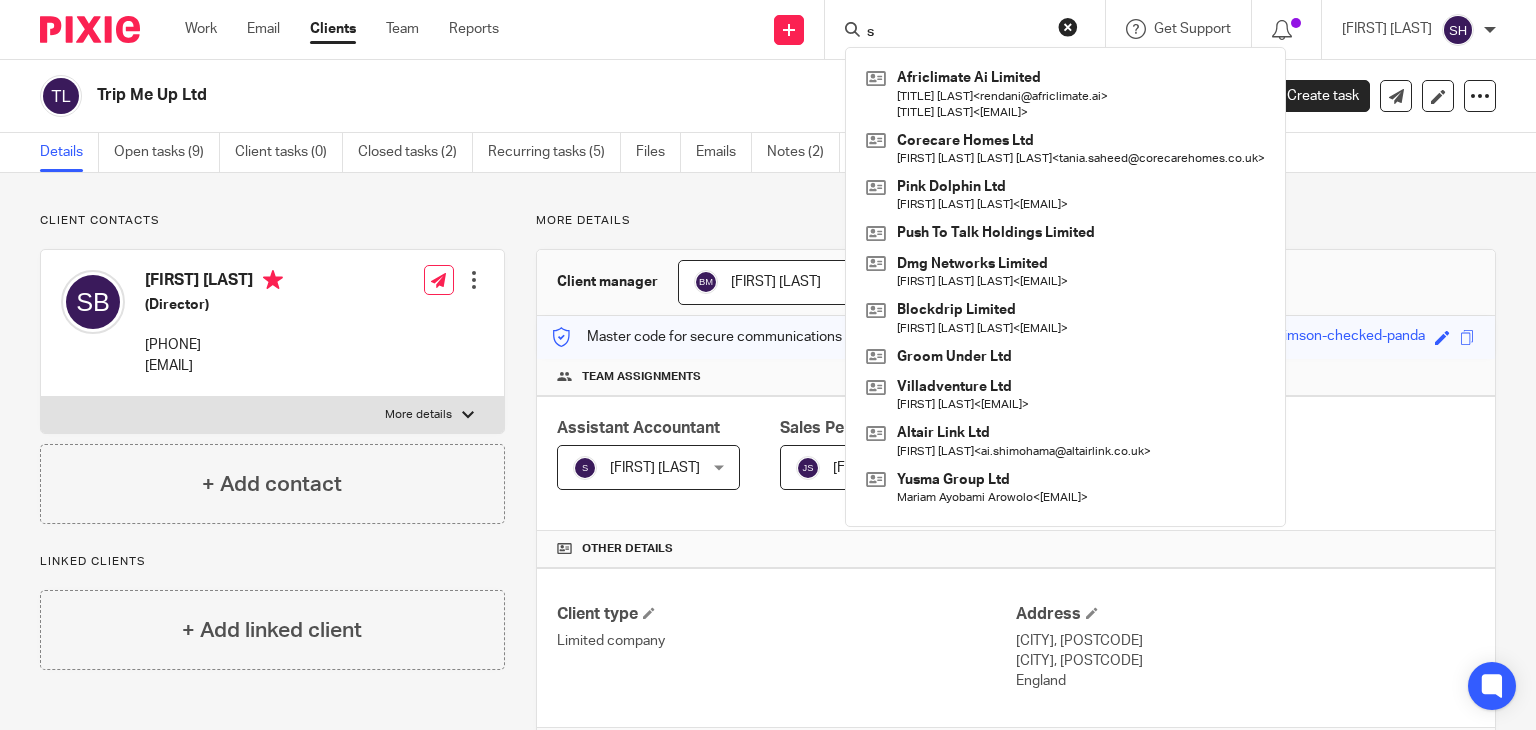 type on "s" 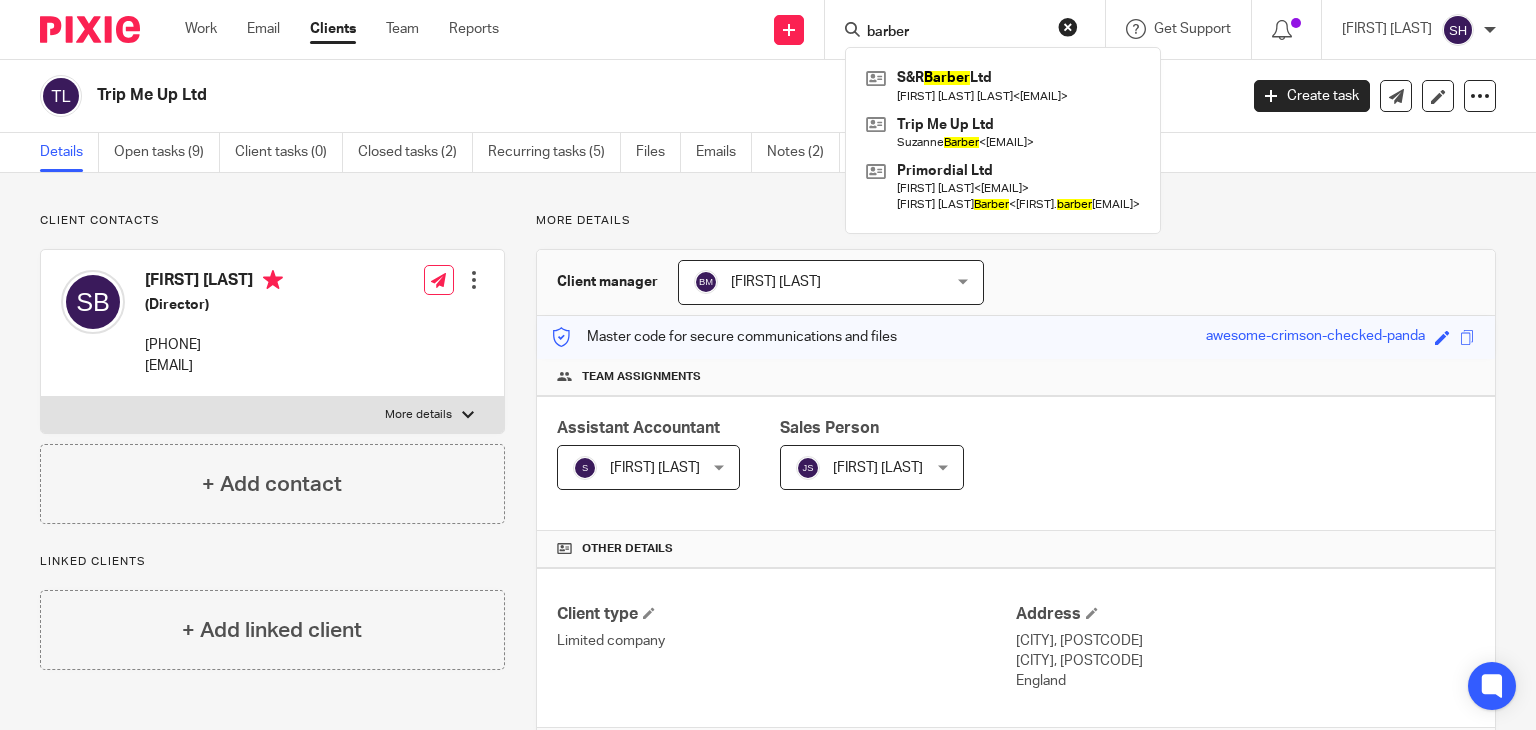 type on "barber" 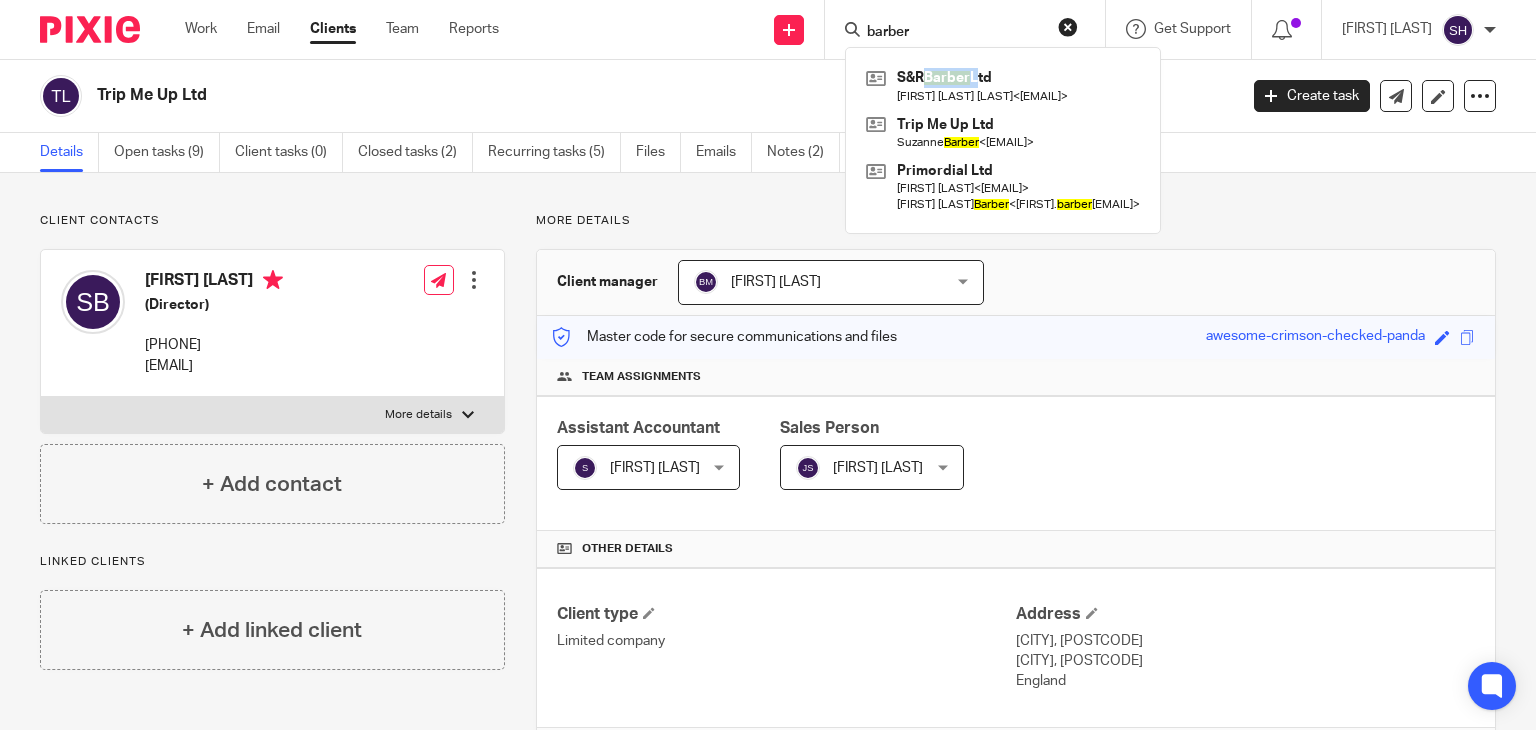 click on "[BRAND] [FIRST] [LAST] [EMAIL]
[BRAND] [FIRST] [LAST] [EMAIL]
[BRAND] [FIRST] [LAST] [EMAIL]
[FIRST] [LAST] [EMAIL]" at bounding box center [1003, 140] 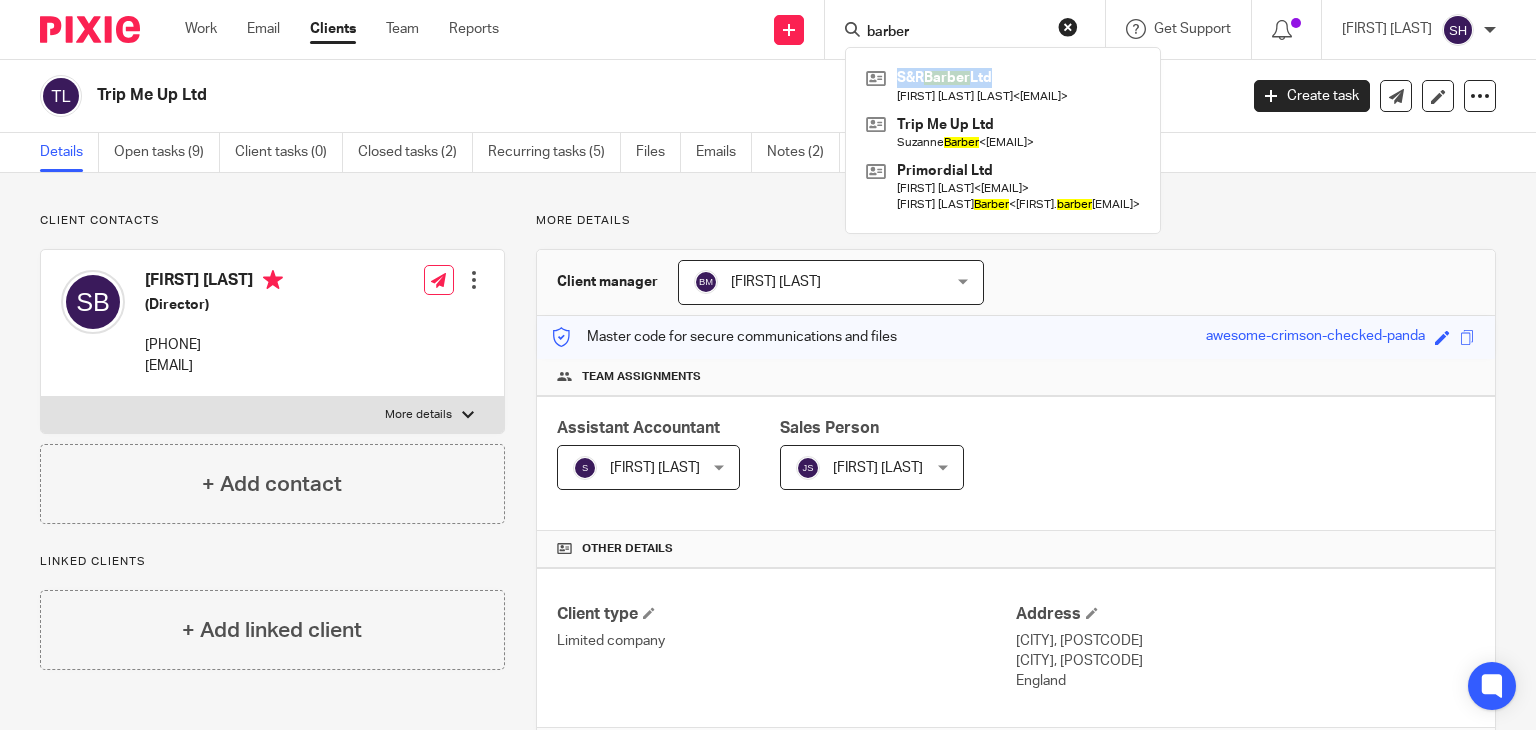 click on "[BRAND] [FIRST] [LAST] [EMAIL]
[BRAND] [FIRST] [LAST] [EMAIL]
[BRAND] [FIRST] [LAST] [EMAIL]
[FIRST] [LAST] [EMAIL]" at bounding box center (1003, 140) 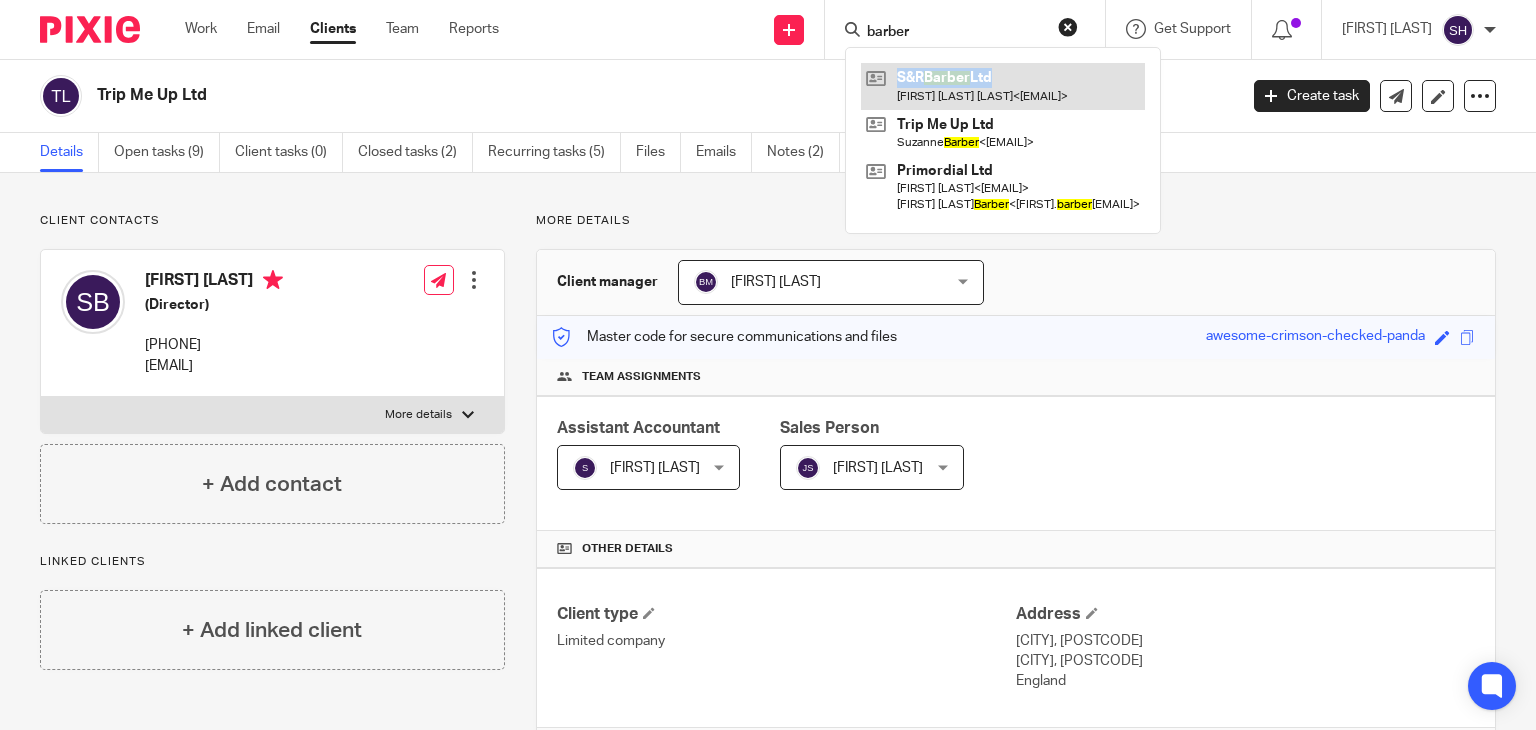 click at bounding box center (1003, 86) 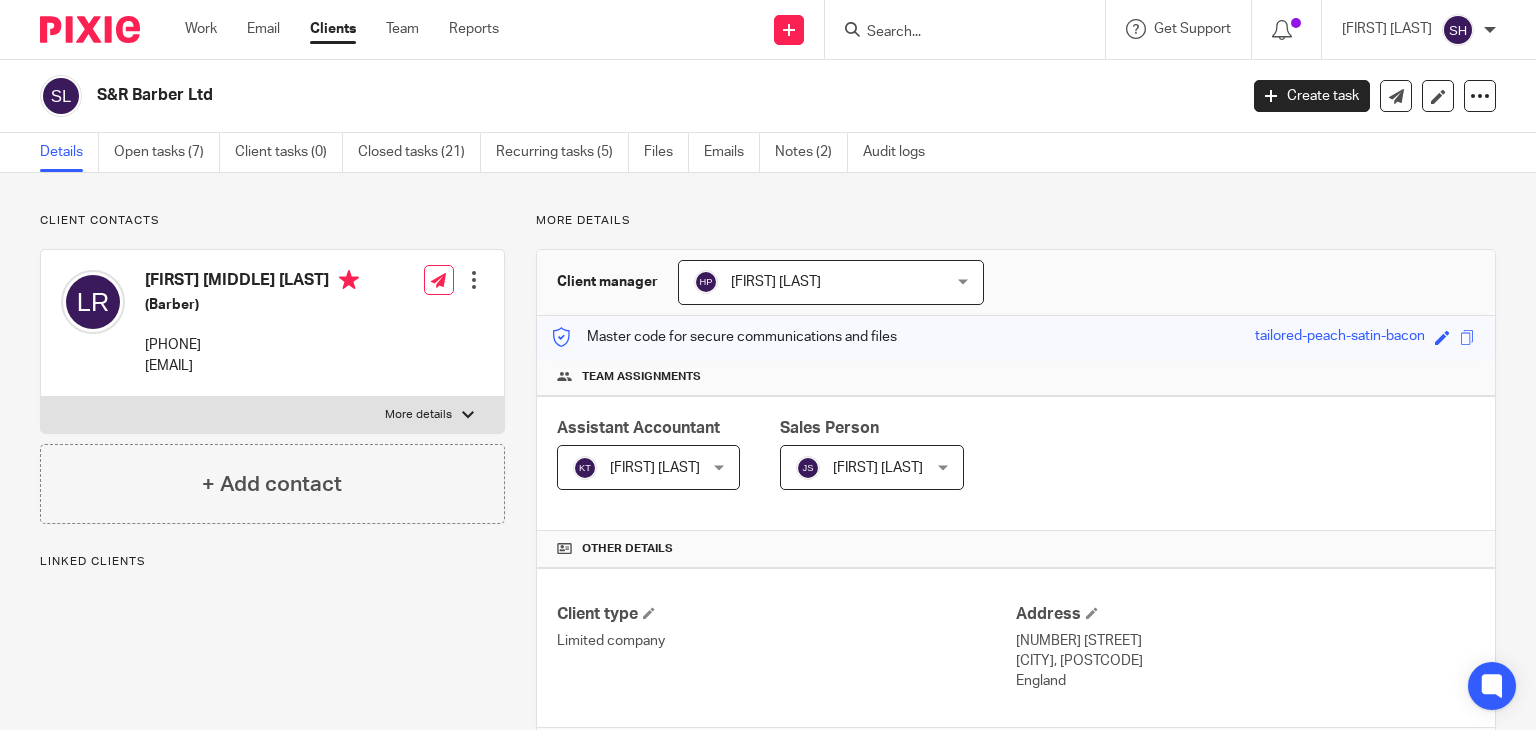 scroll, scrollTop: 0, scrollLeft: 0, axis: both 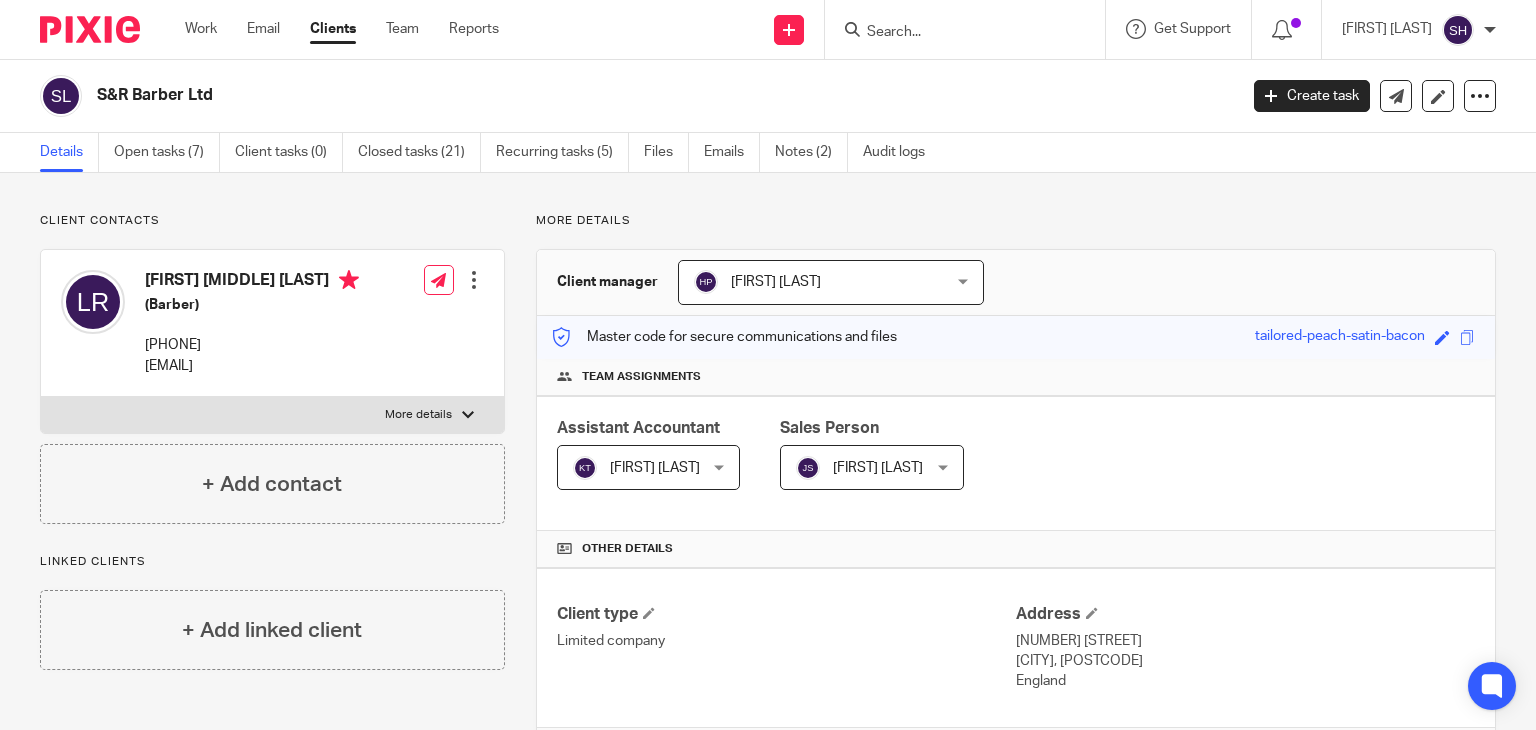 click on "S&R Barber Ltd" at bounding box center (548, 95) 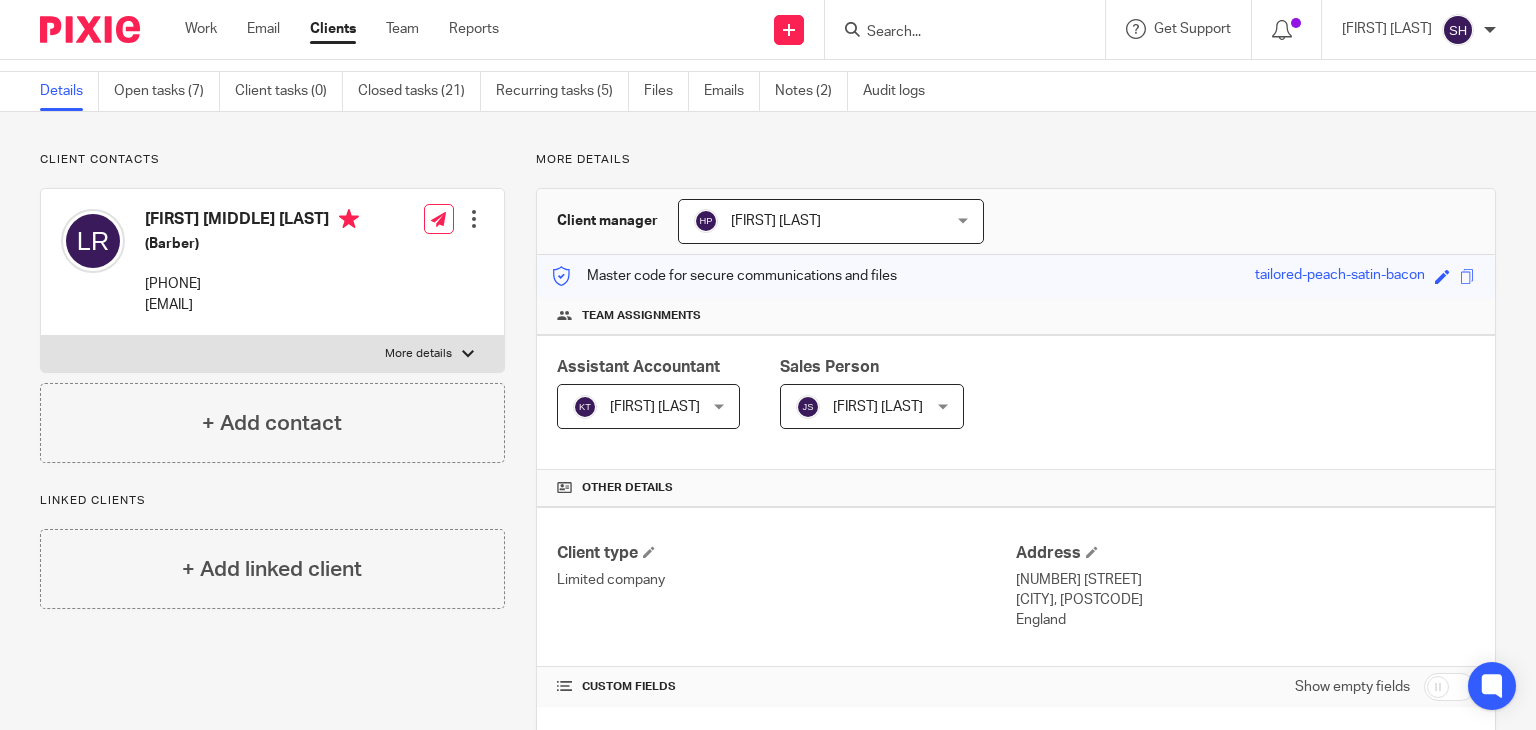 scroll, scrollTop: 54, scrollLeft: 0, axis: vertical 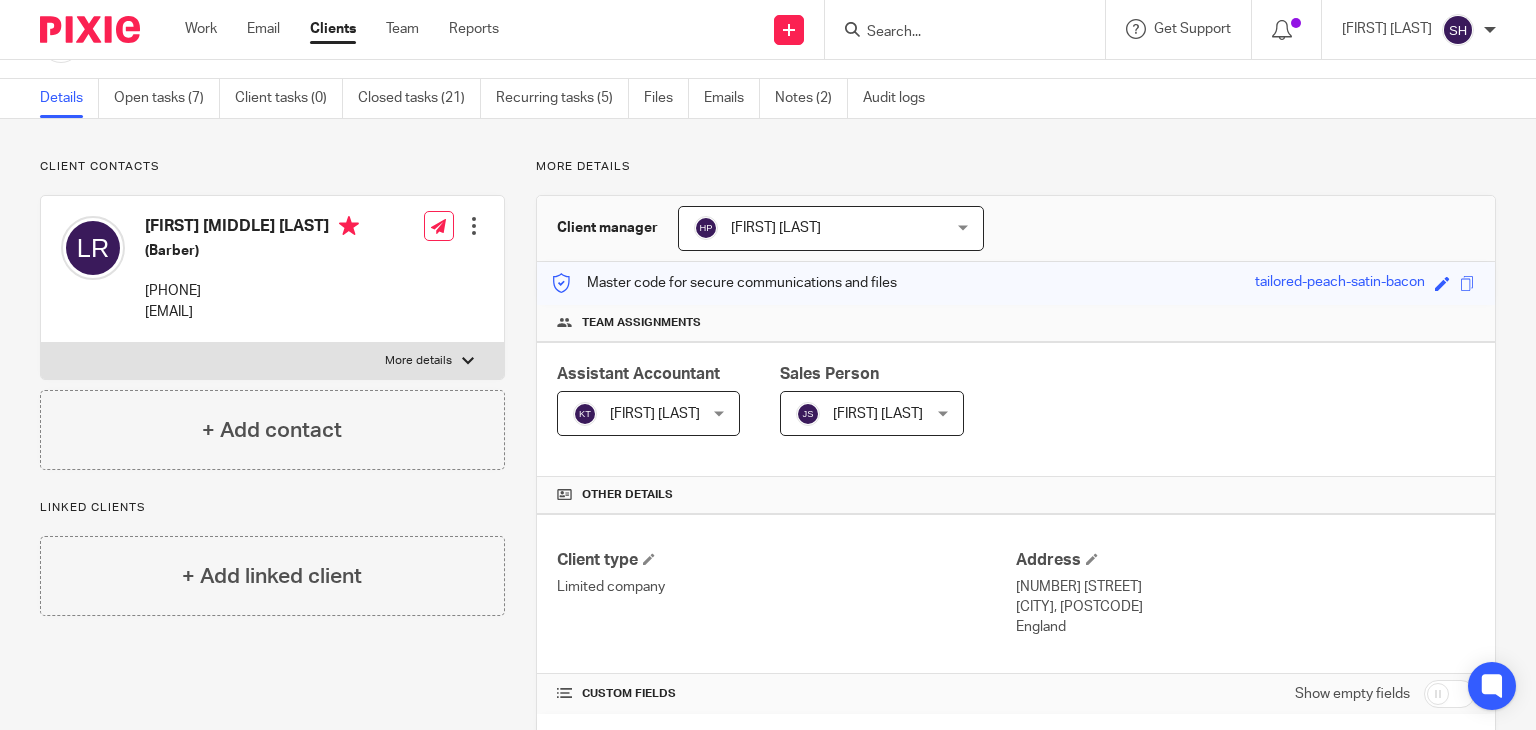 click at bounding box center (971, 29) 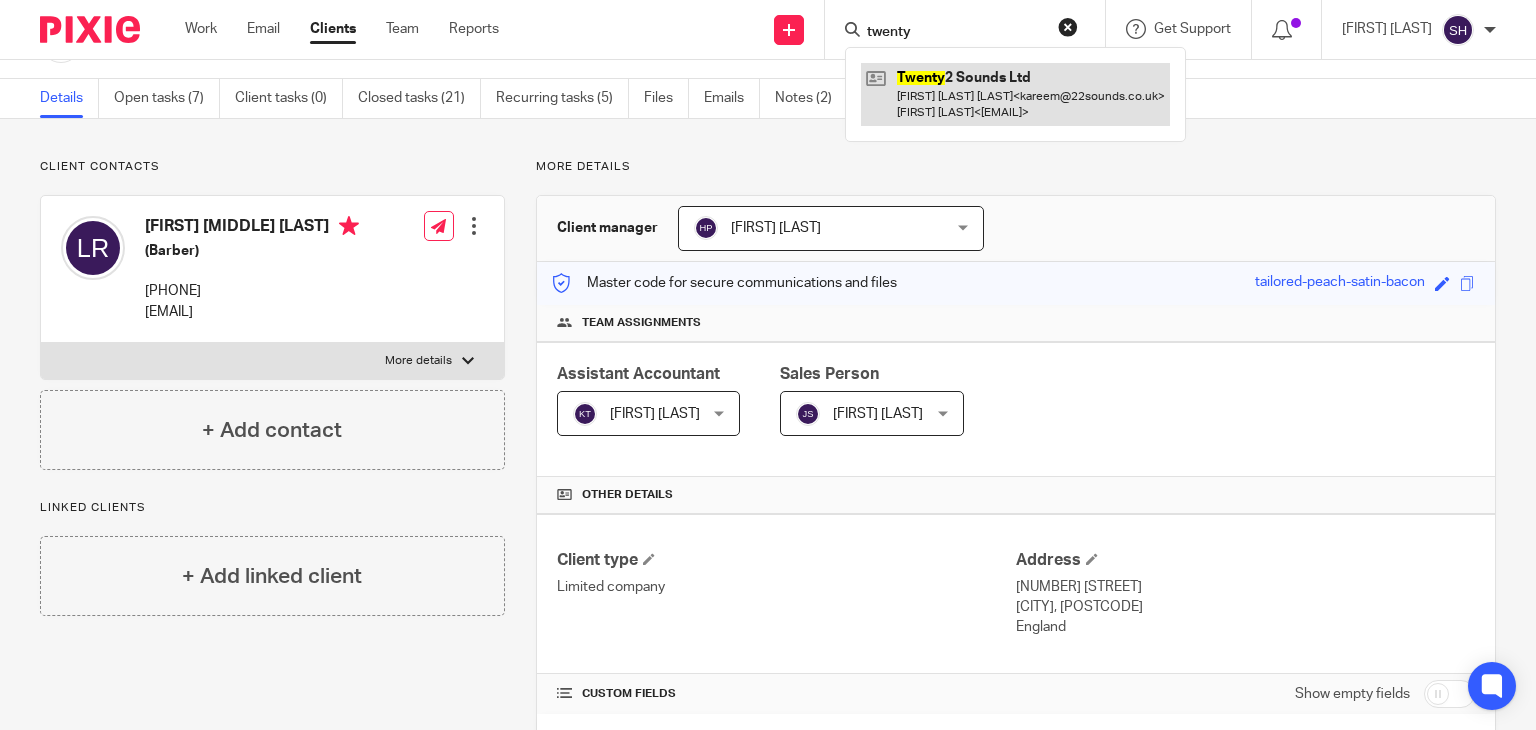 type on "twenty" 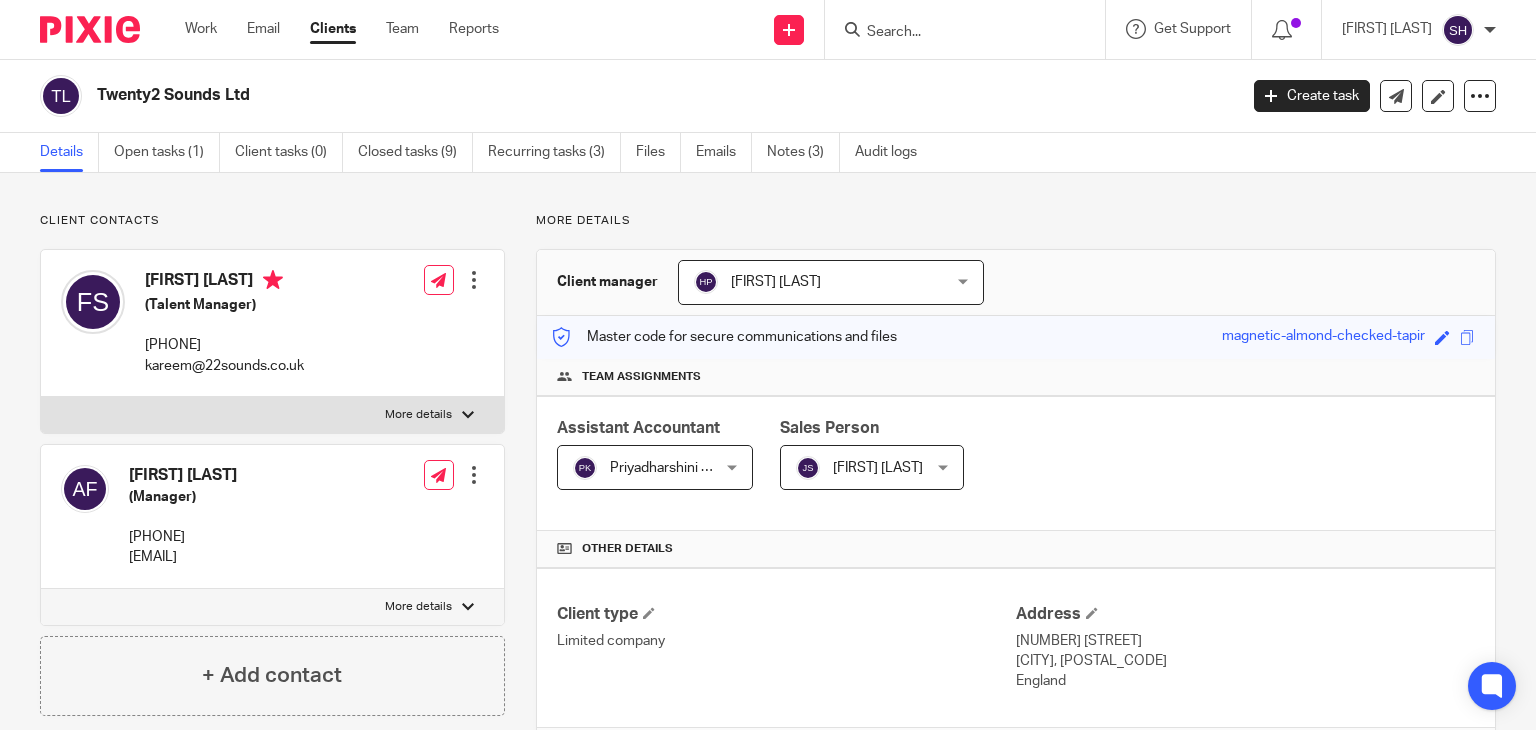 scroll, scrollTop: 0, scrollLeft: 0, axis: both 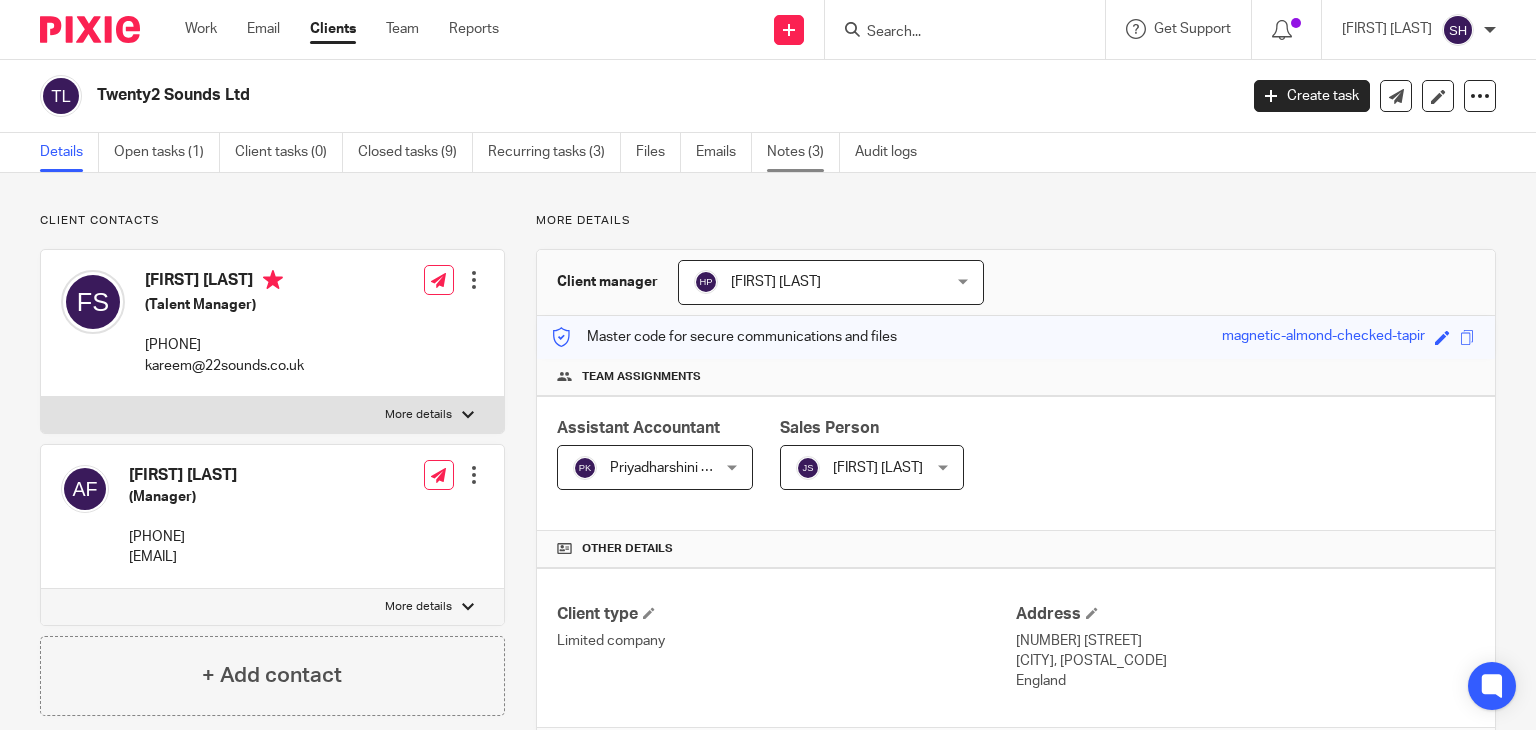 click on "Notes (3)" at bounding box center (803, 152) 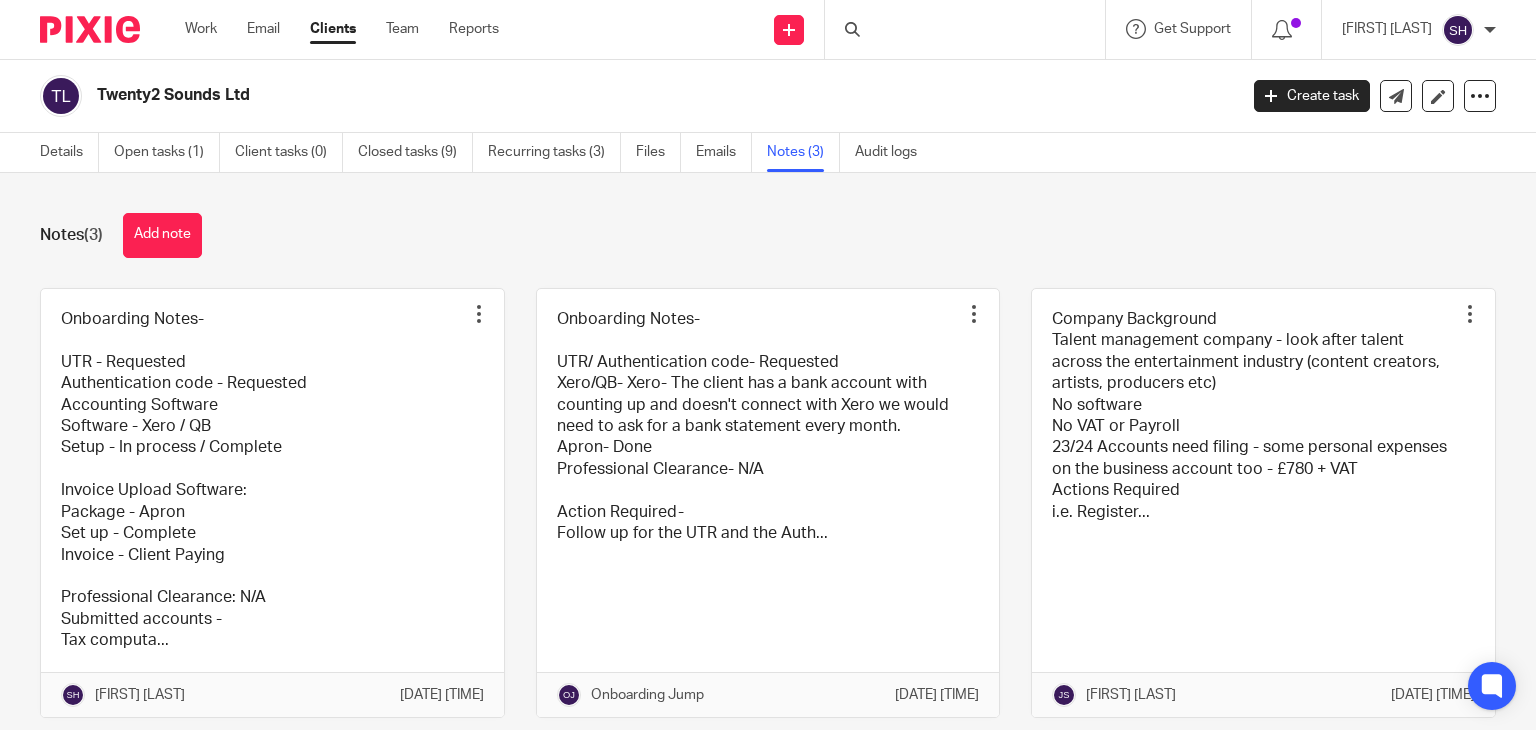 scroll, scrollTop: 0, scrollLeft: 0, axis: both 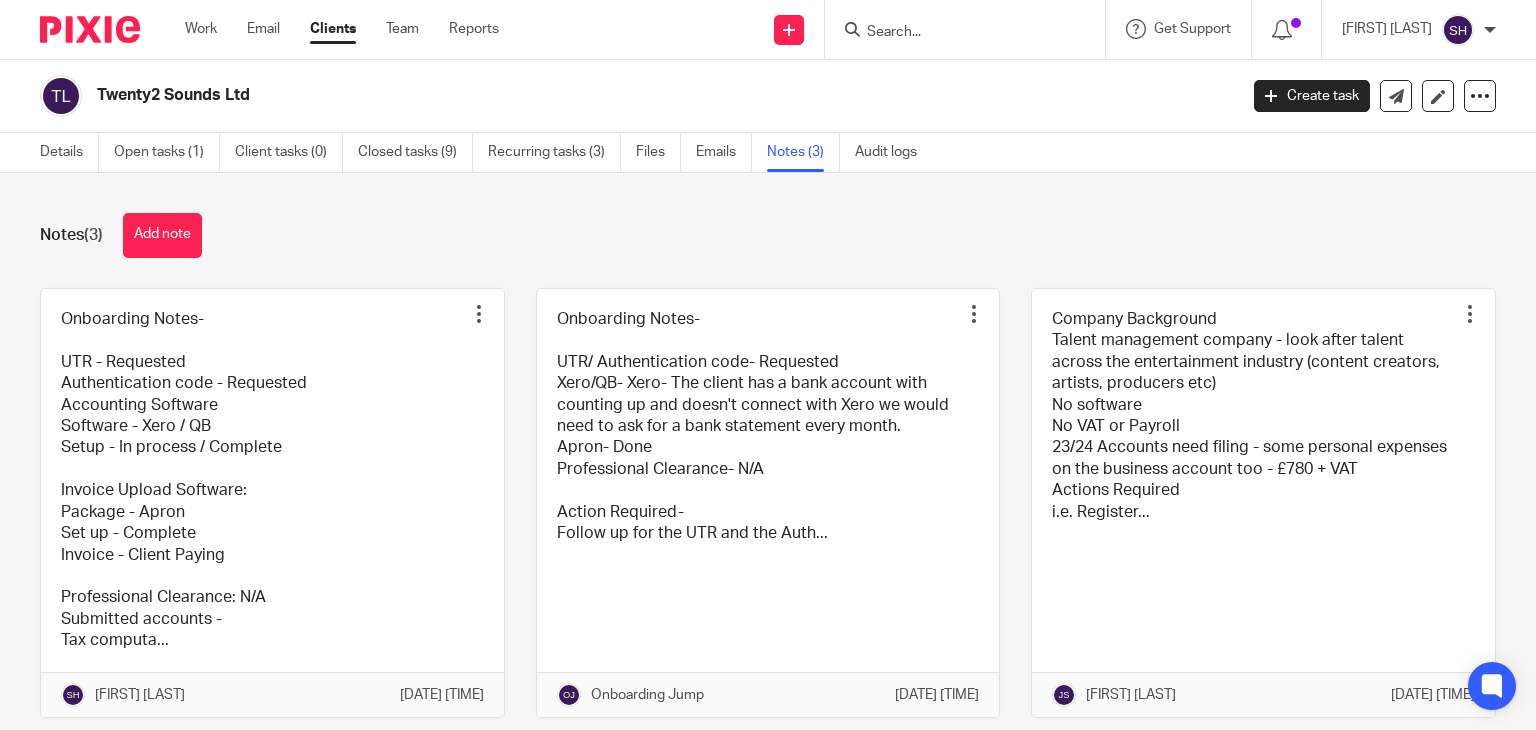 click at bounding box center (955, 33) 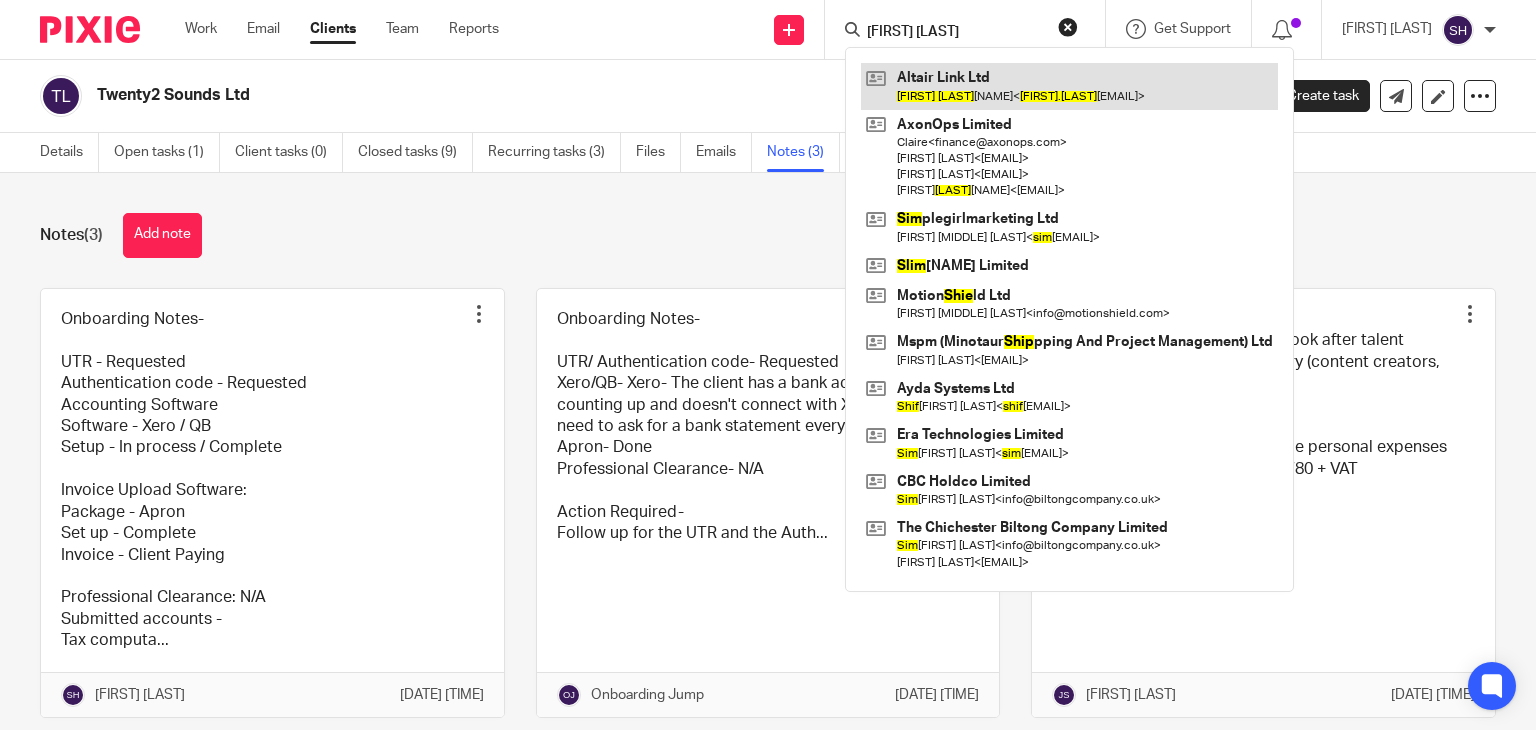 type on "ai shim" 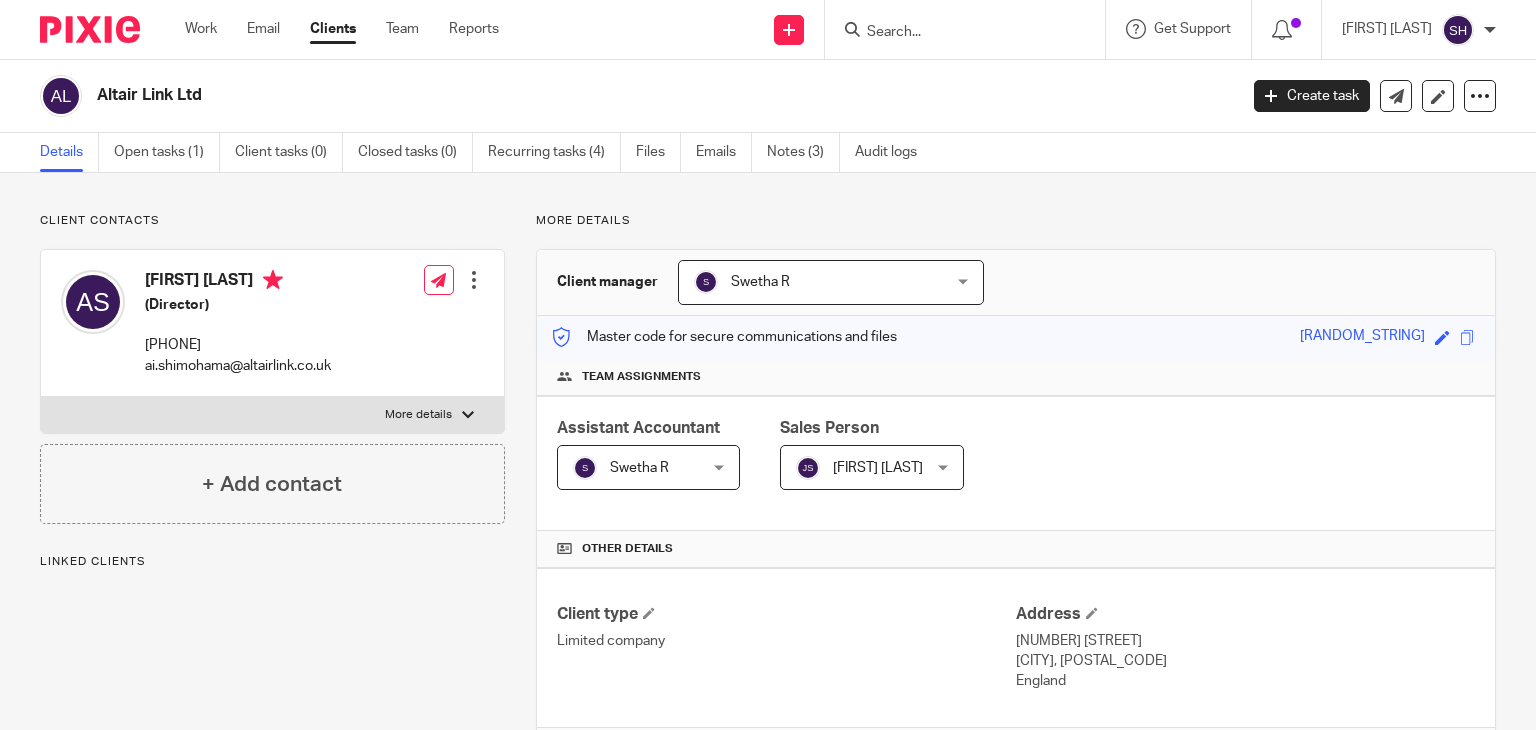 scroll, scrollTop: 0, scrollLeft: 0, axis: both 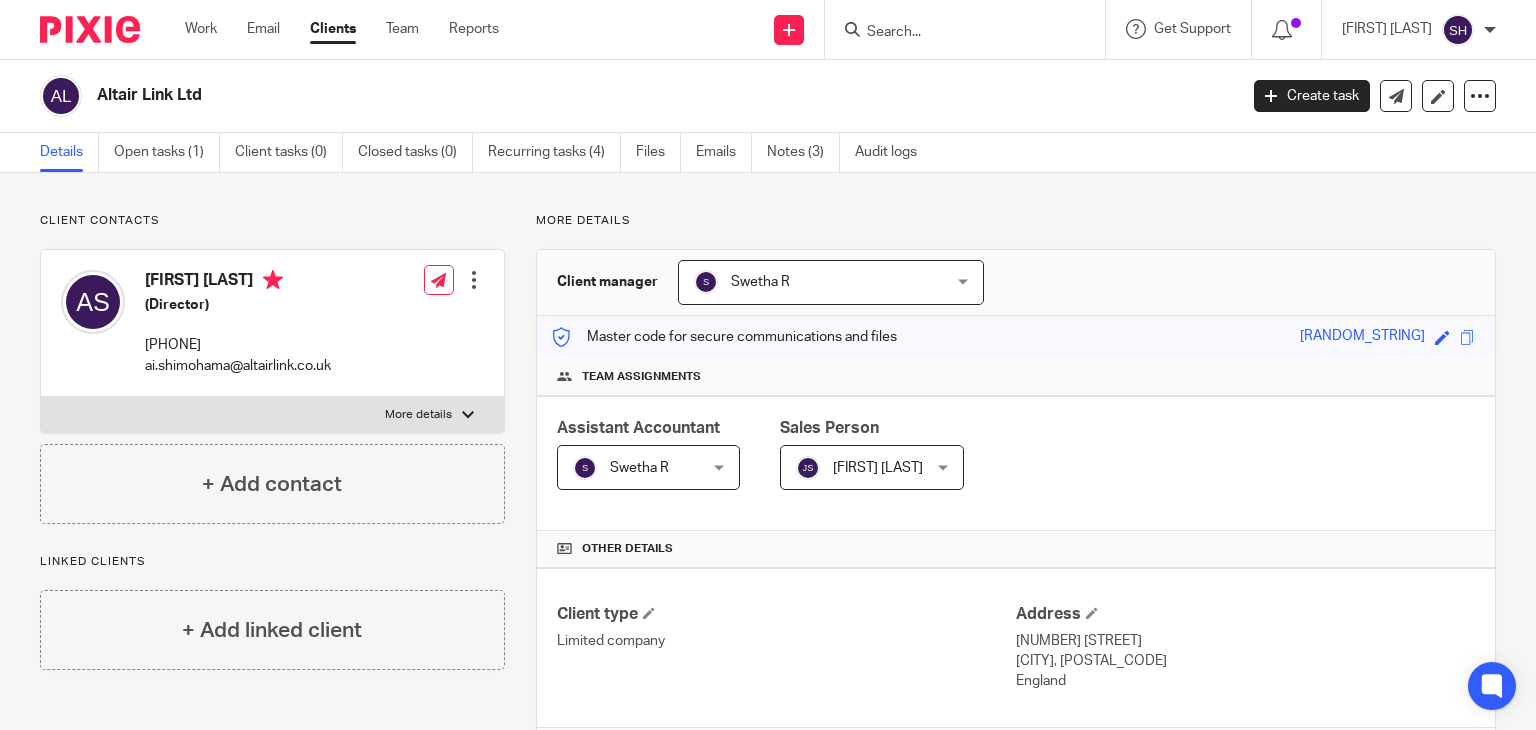click at bounding box center [955, 33] 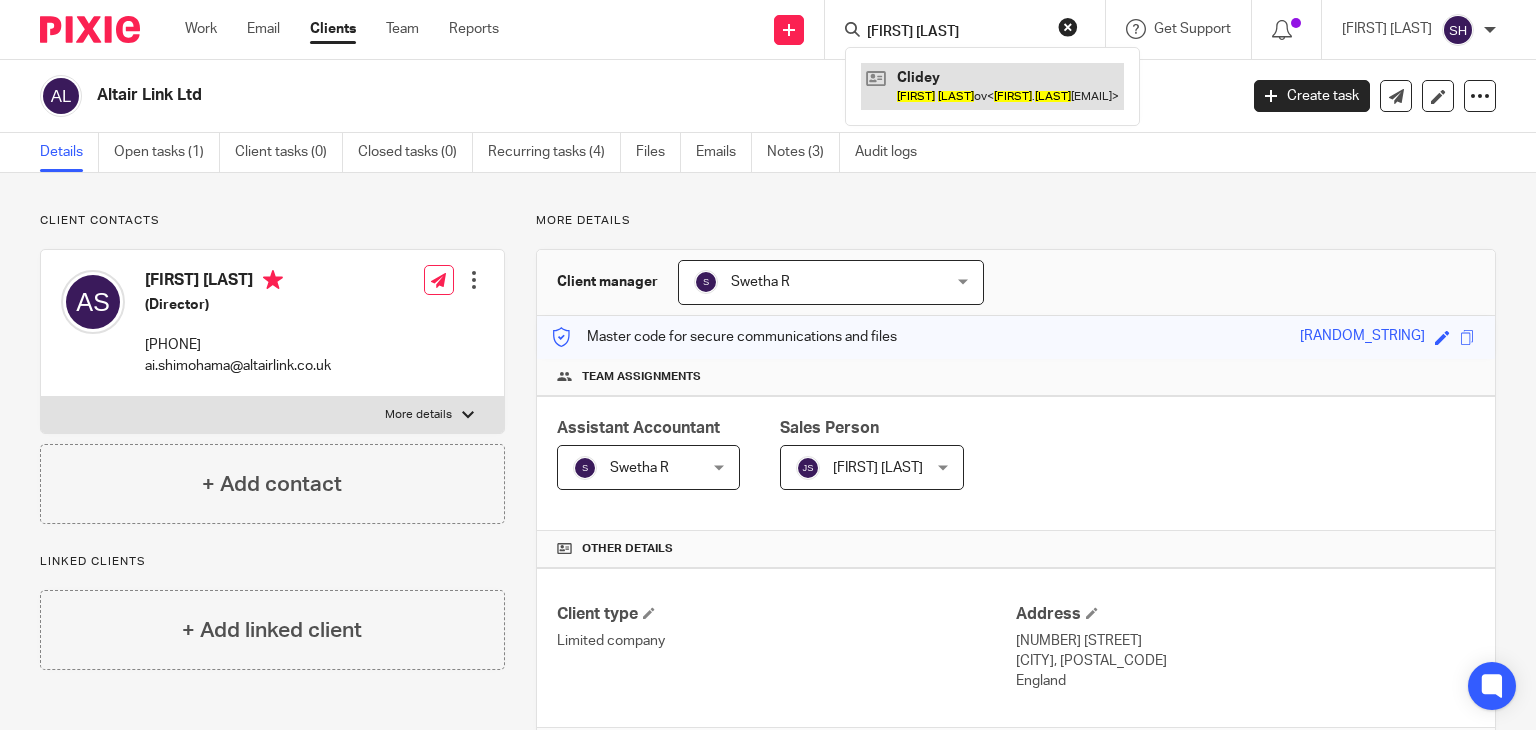 type on "anguel hristov" 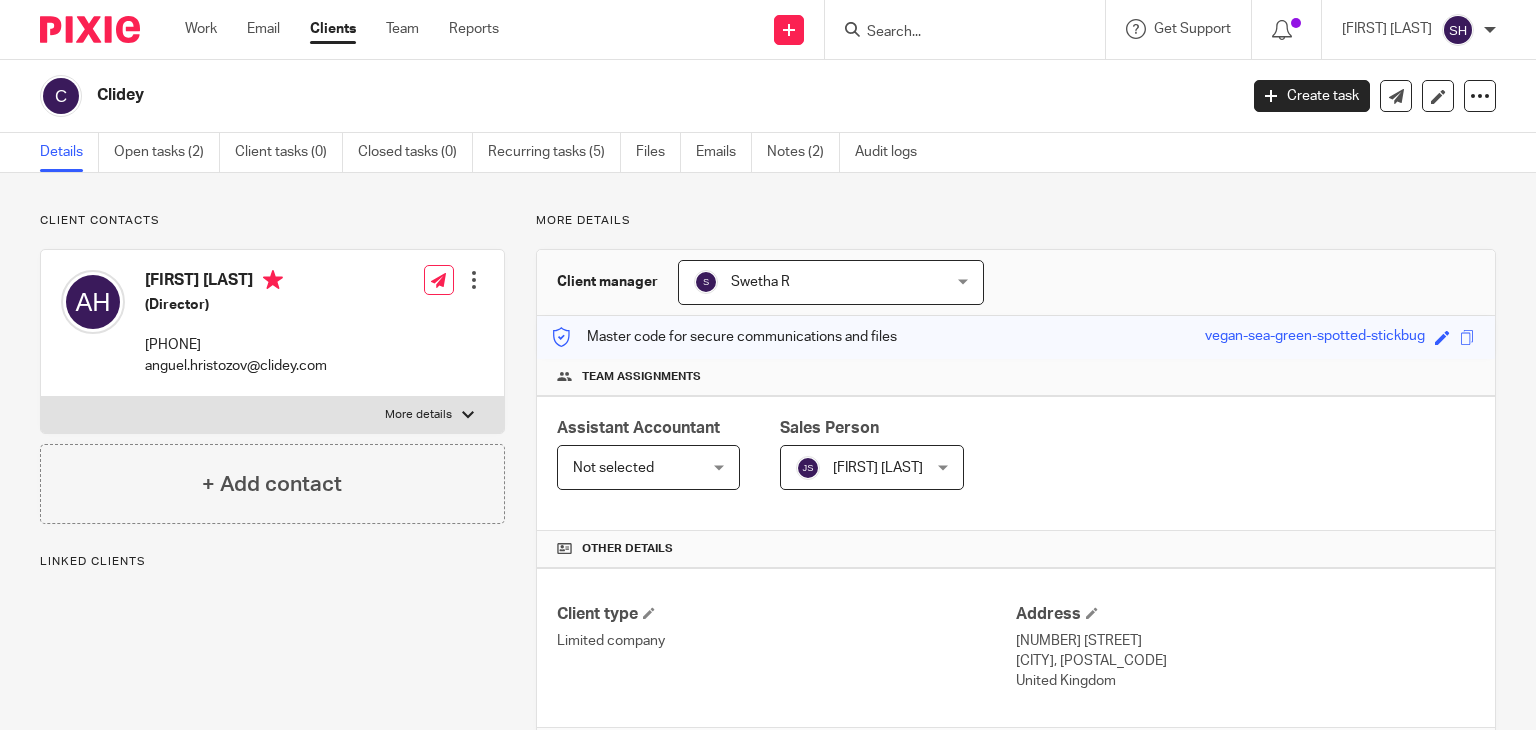 scroll, scrollTop: 0, scrollLeft: 0, axis: both 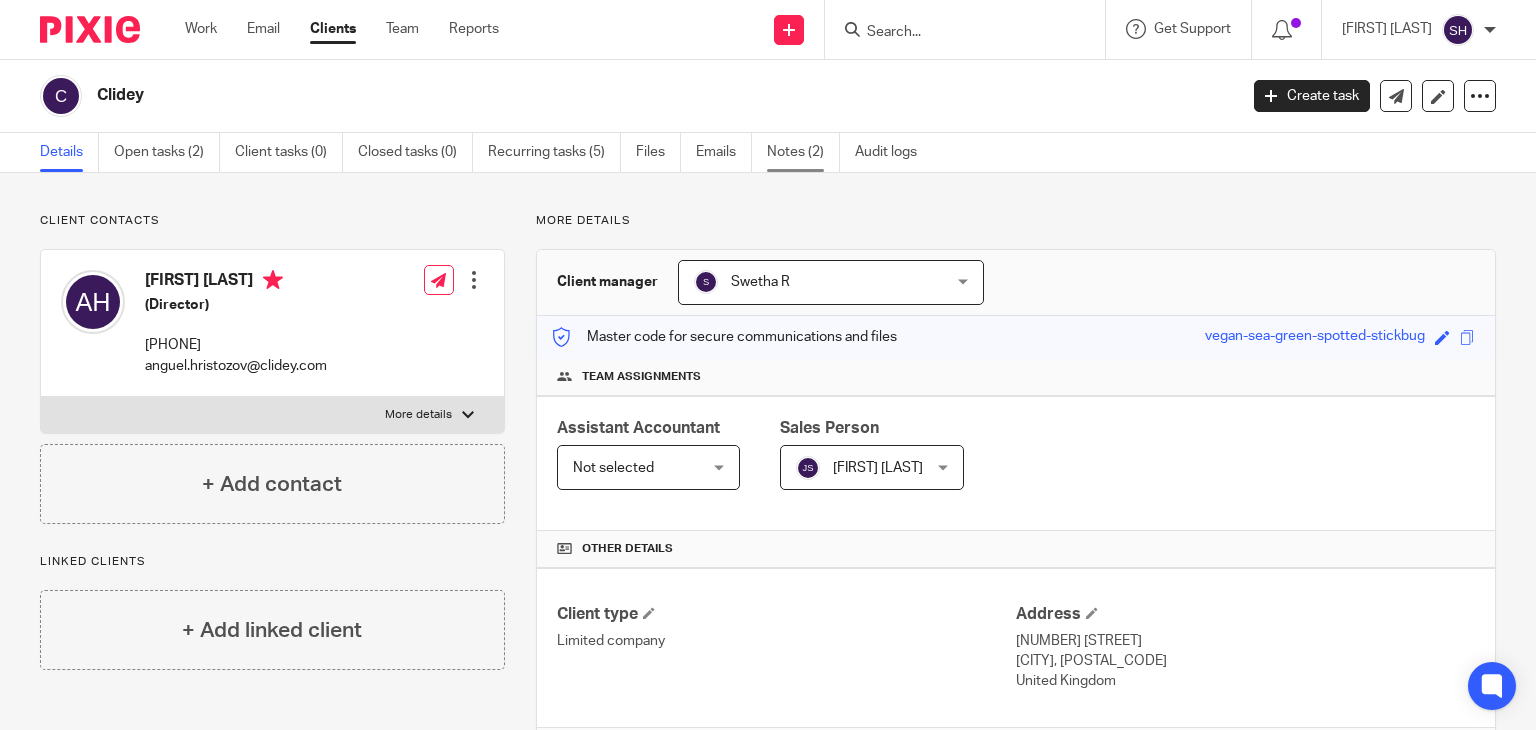 click on "Notes (2)" at bounding box center [803, 152] 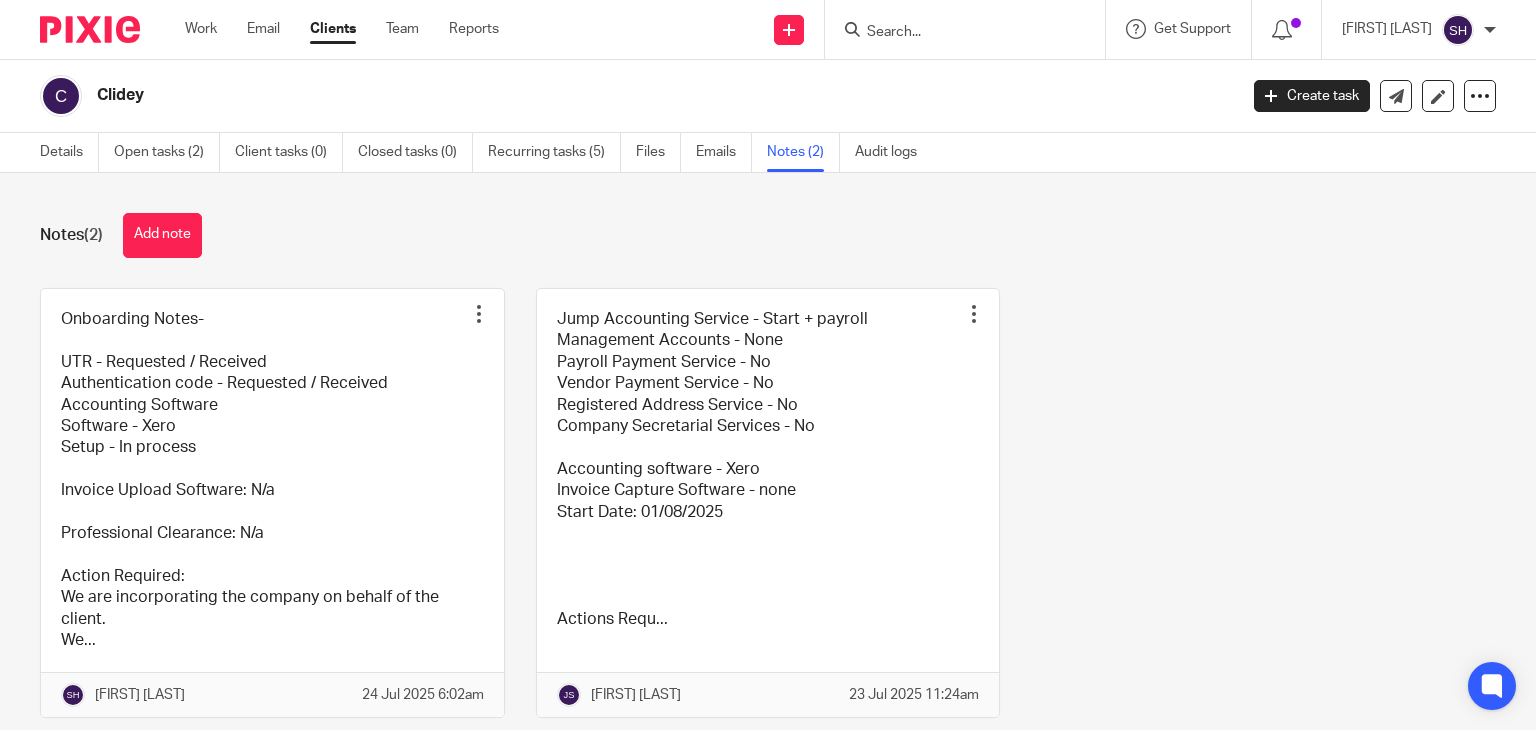 scroll, scrollTop: 0, scrollLeft: 0, axis: both 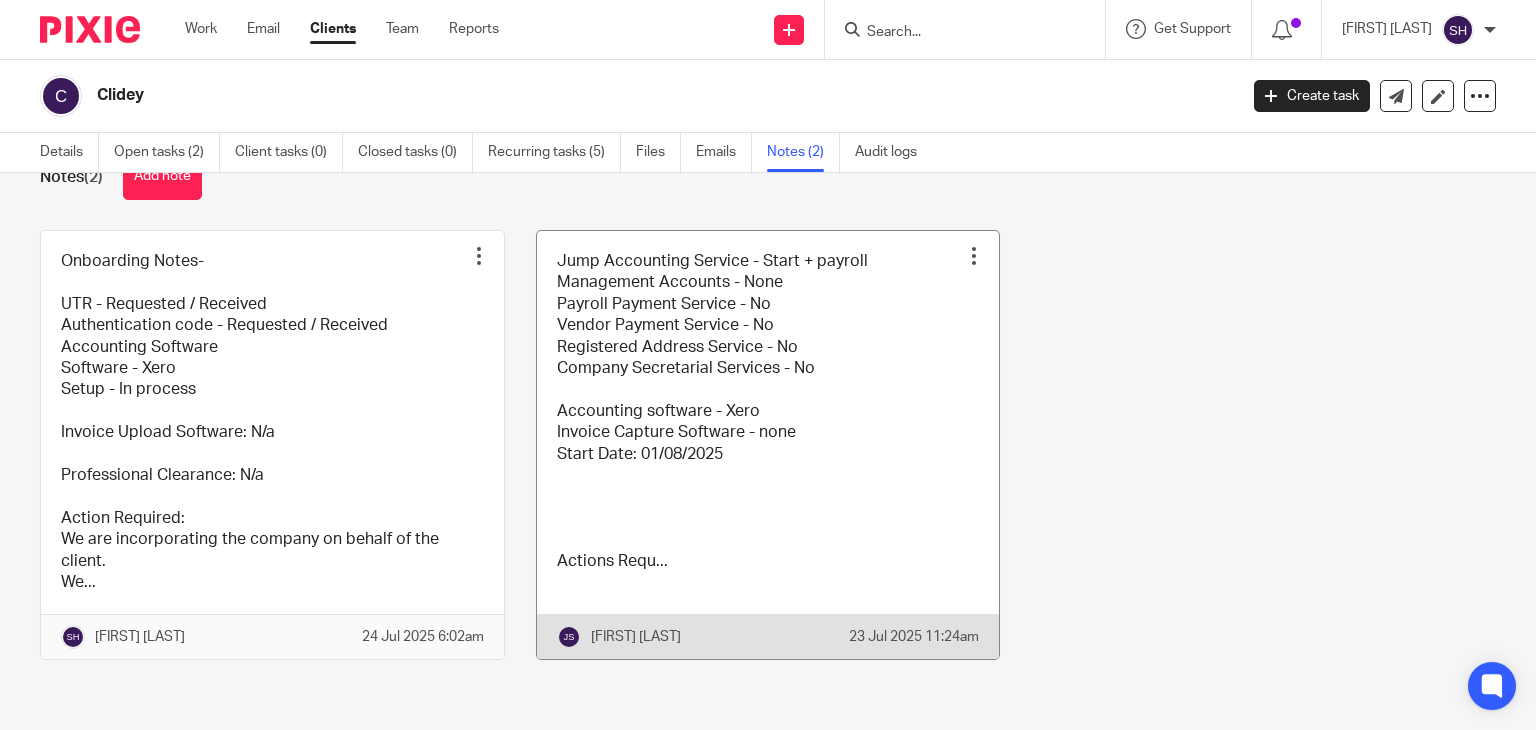 click at bounding box center (768, 445) 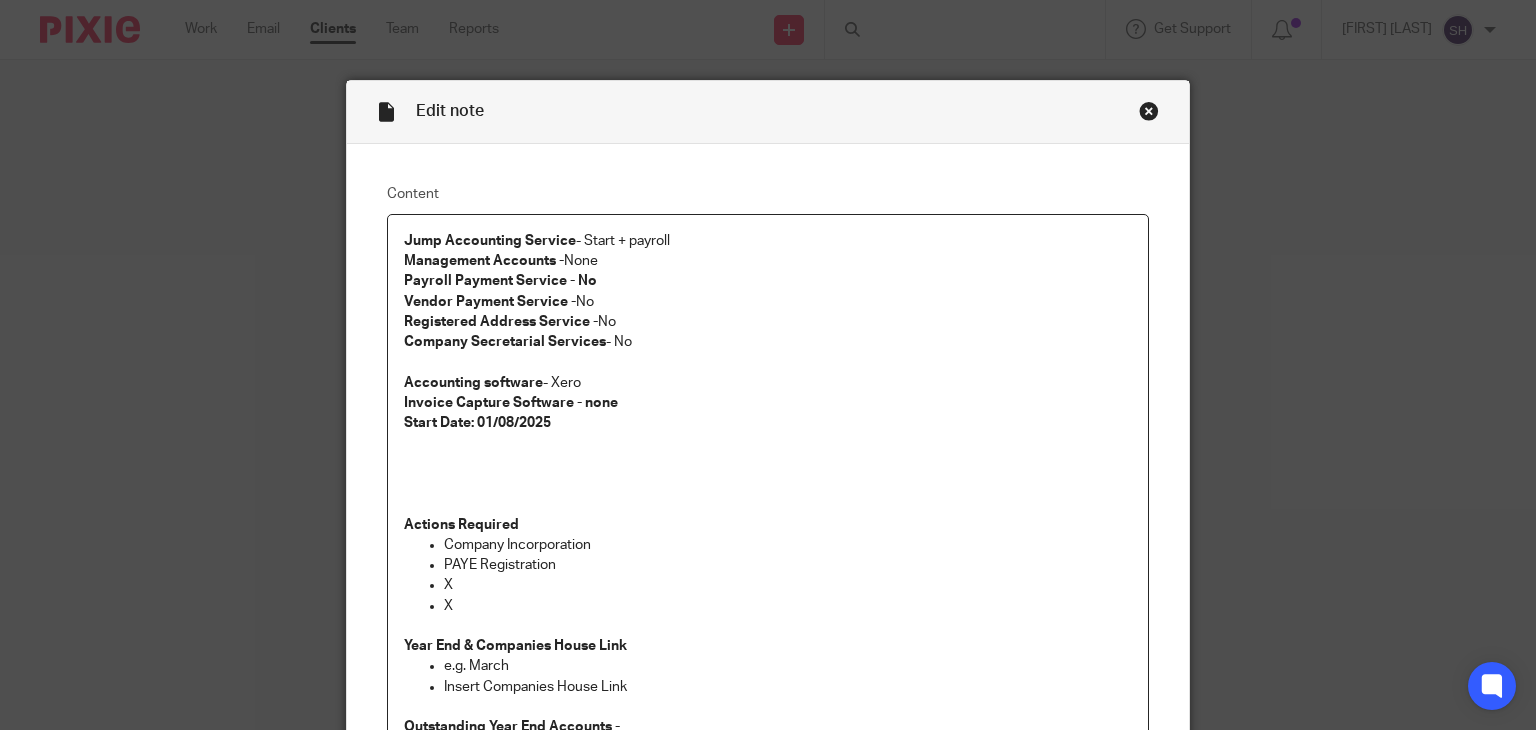scroll, scrollTop: 0, scrollLeft: 0, axis: both 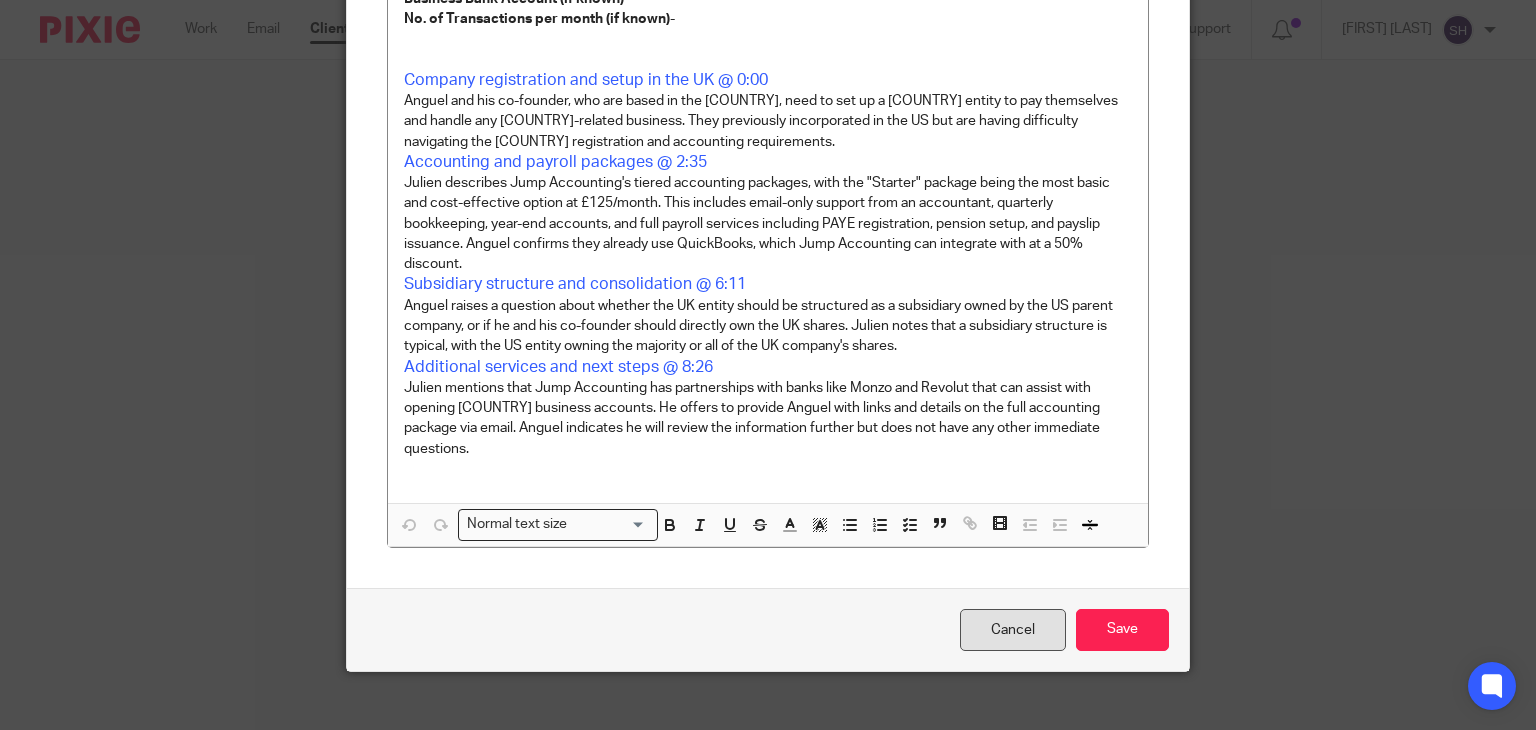click on "Cancel" at bounding box center (1013, 630) 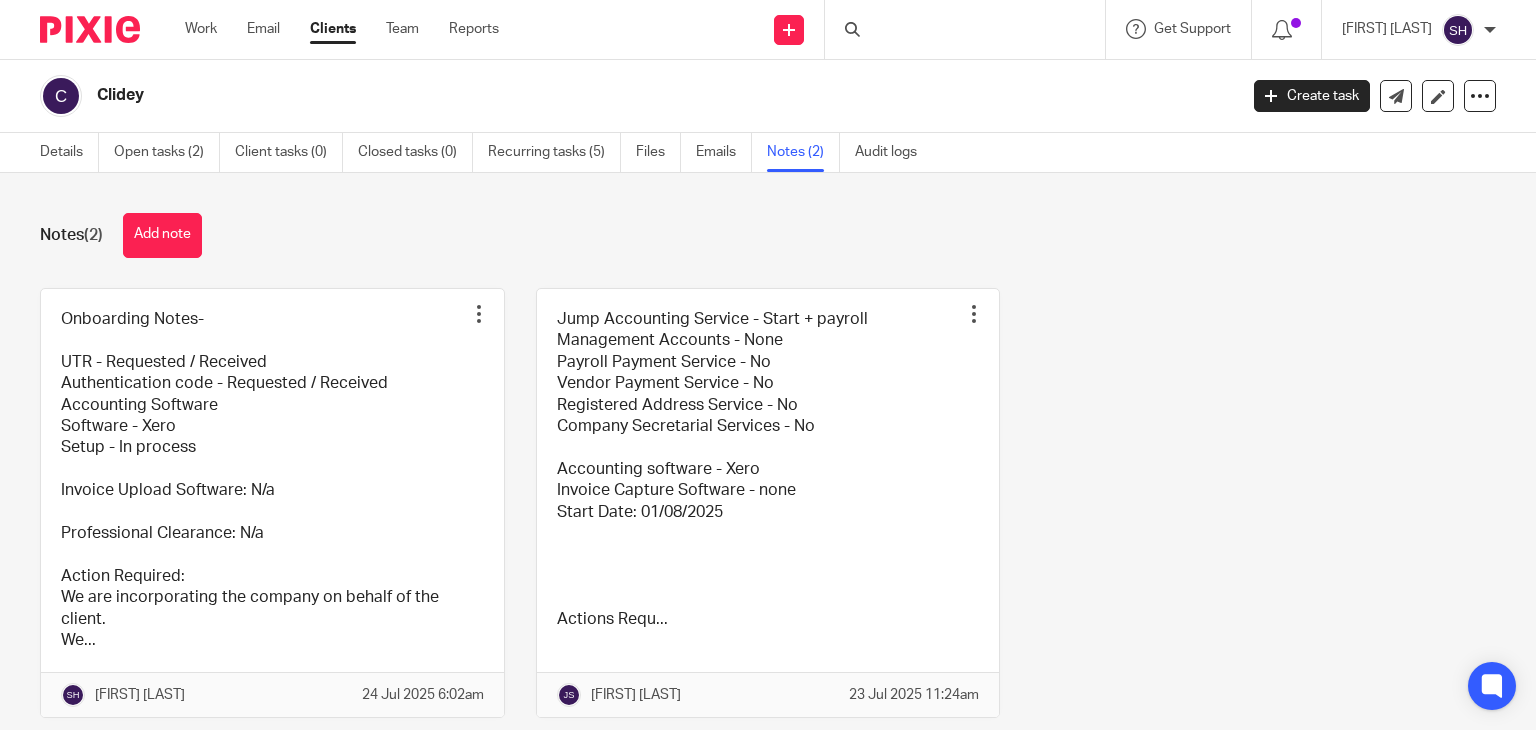 scroll, scrollTop: 0, scrollLeft: 0, axis: both 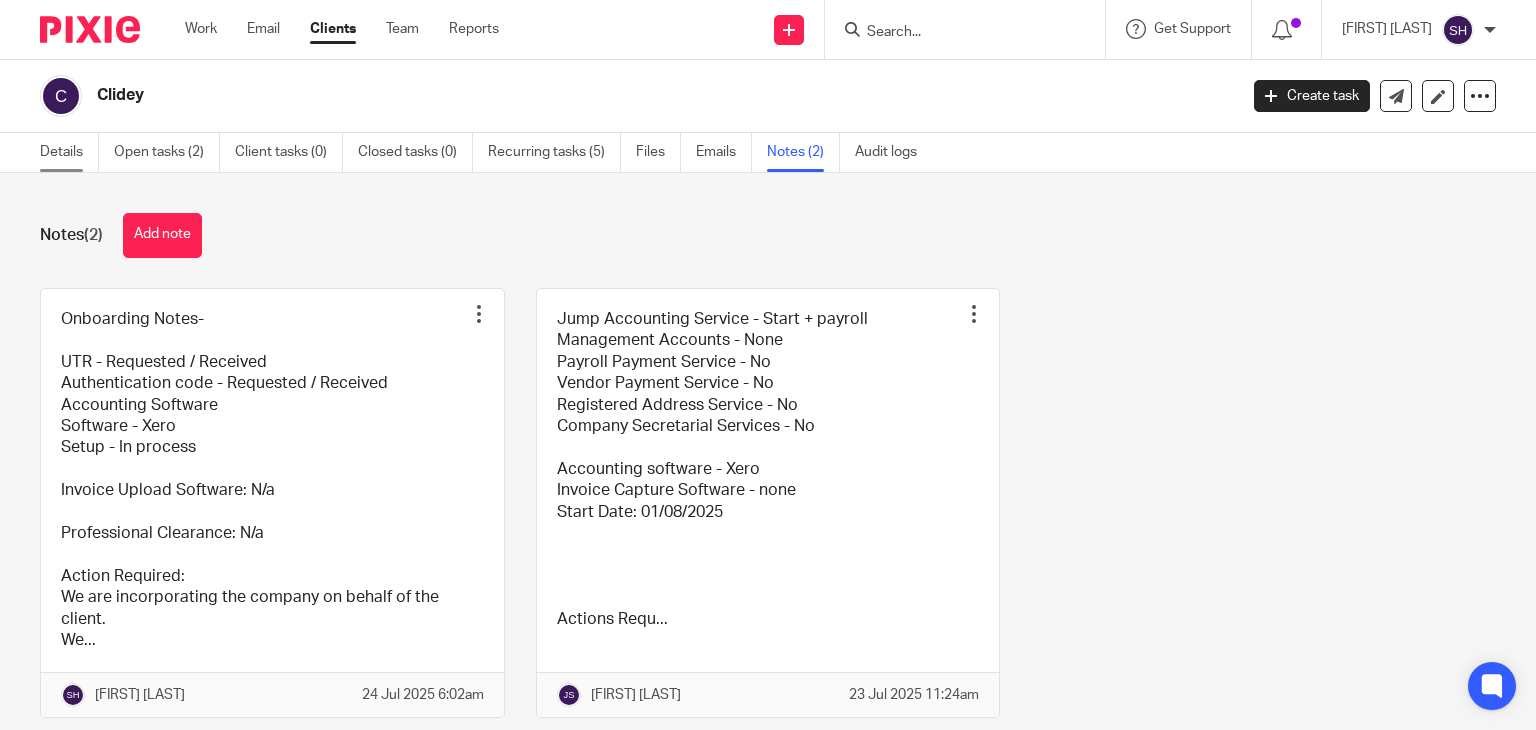 click on "Details" at bounding box center (69, 152) 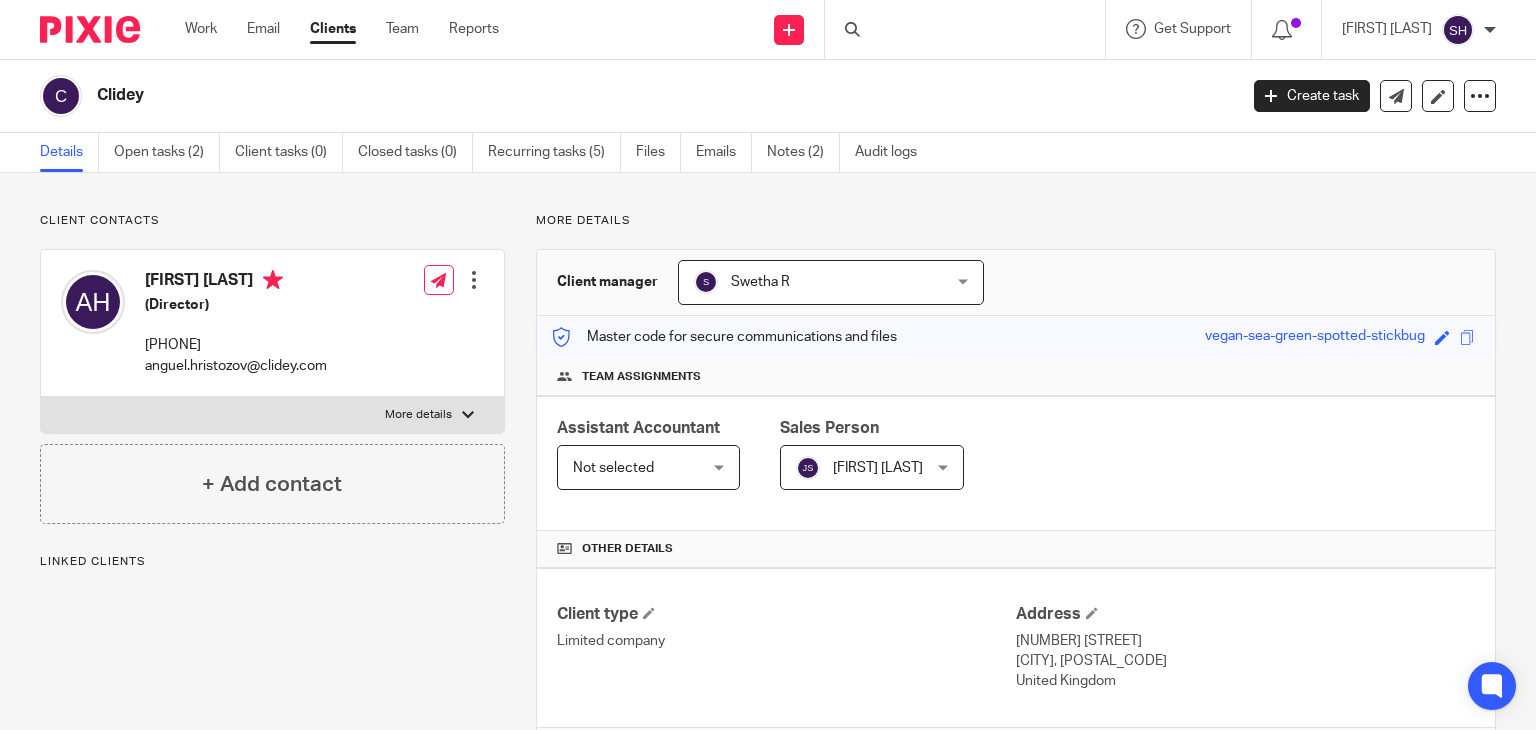 scroll, scrollTop: 0, scrollLeft: 0, axis: both 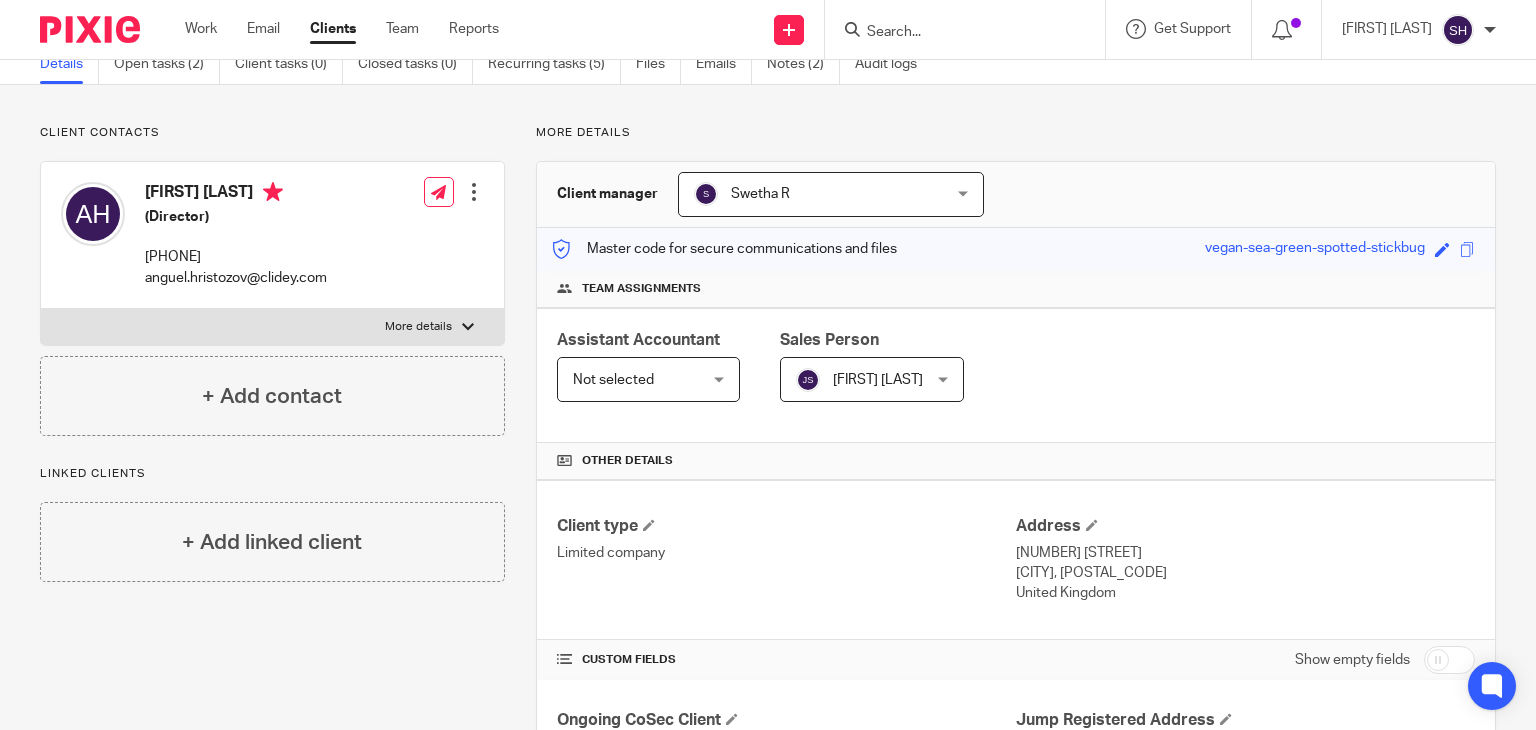 click at bounding box center [955, 33] 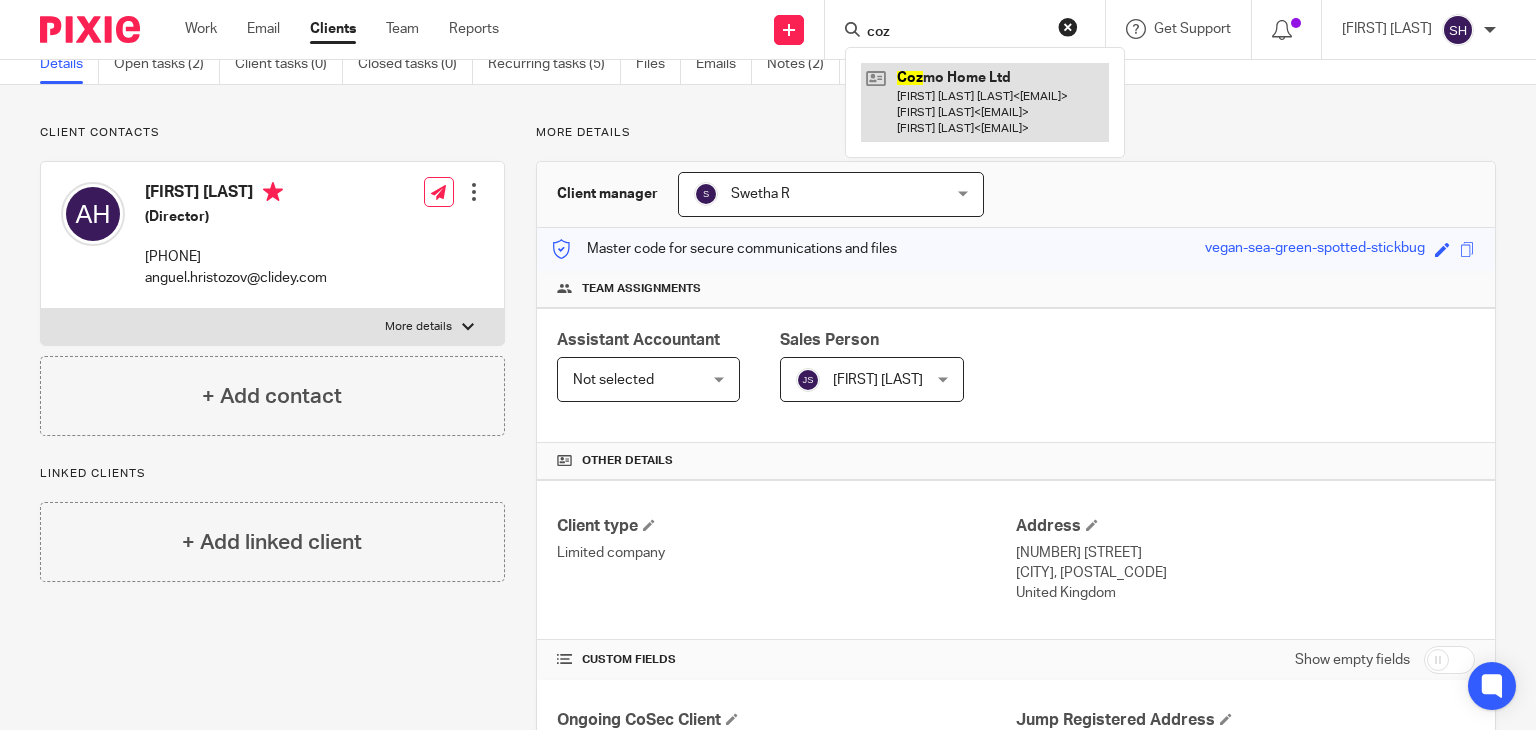 type on "coz" 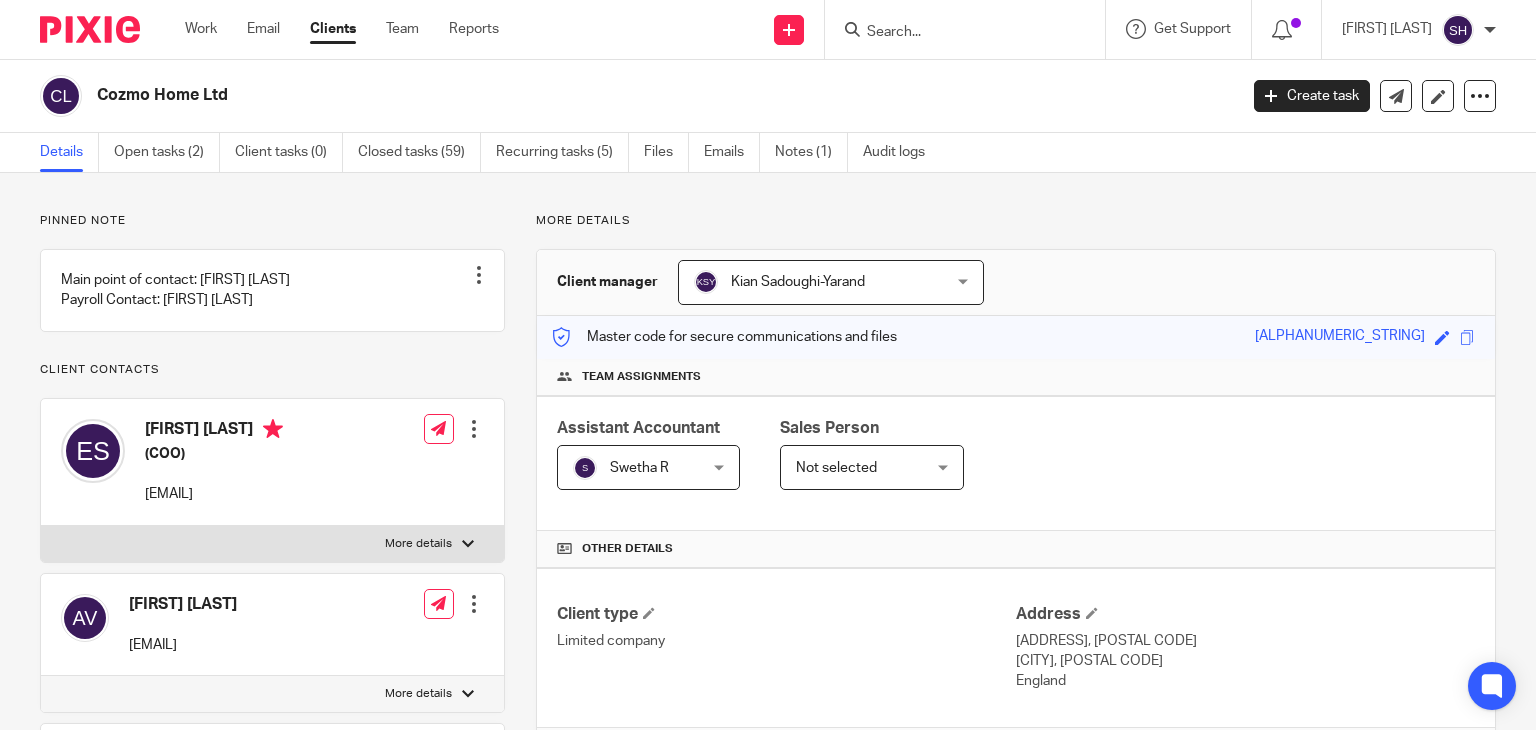 click on "Kian Sadoughi-Yarand" at bounding box center [798, 282] 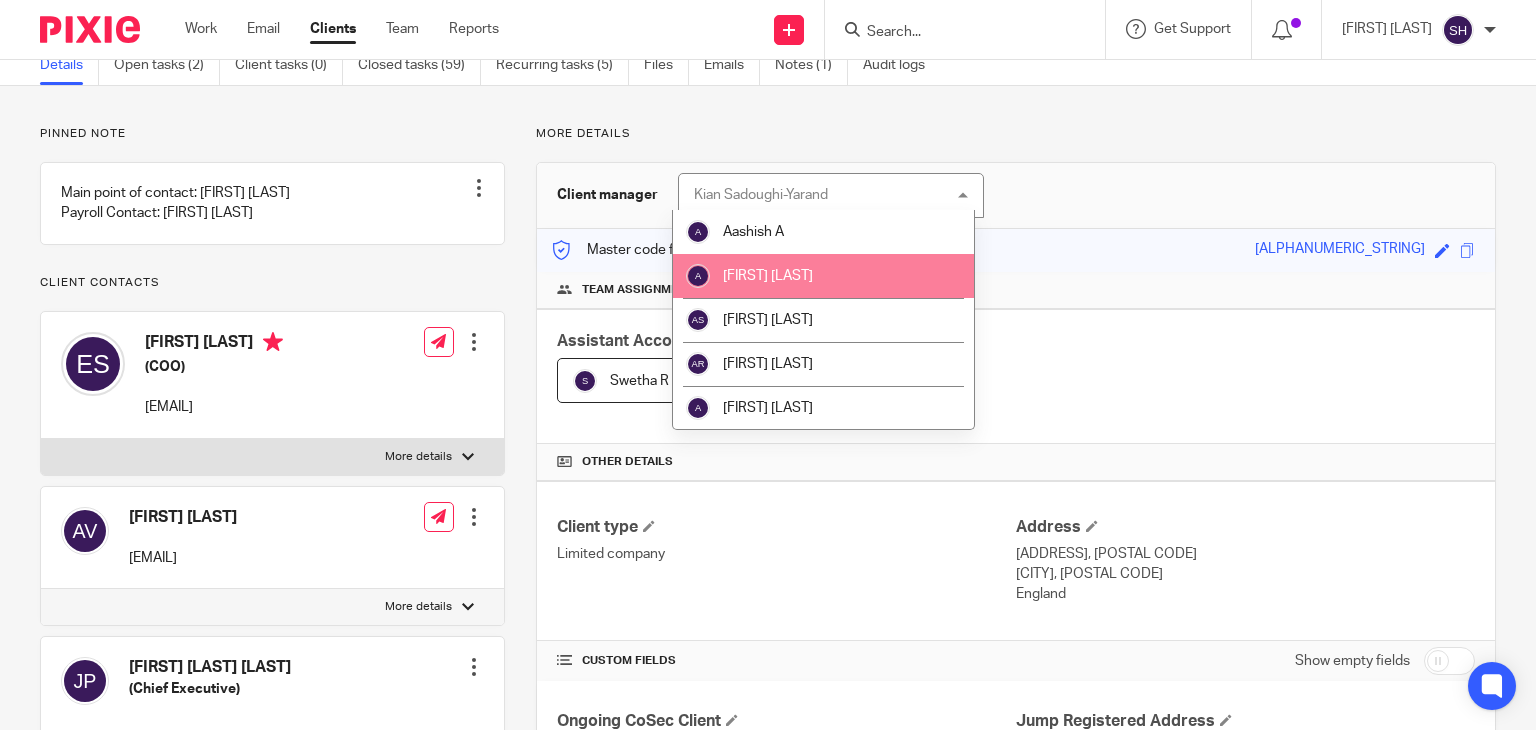 scroll, scrollTop: 0, scrollLeft: 0, axis: both 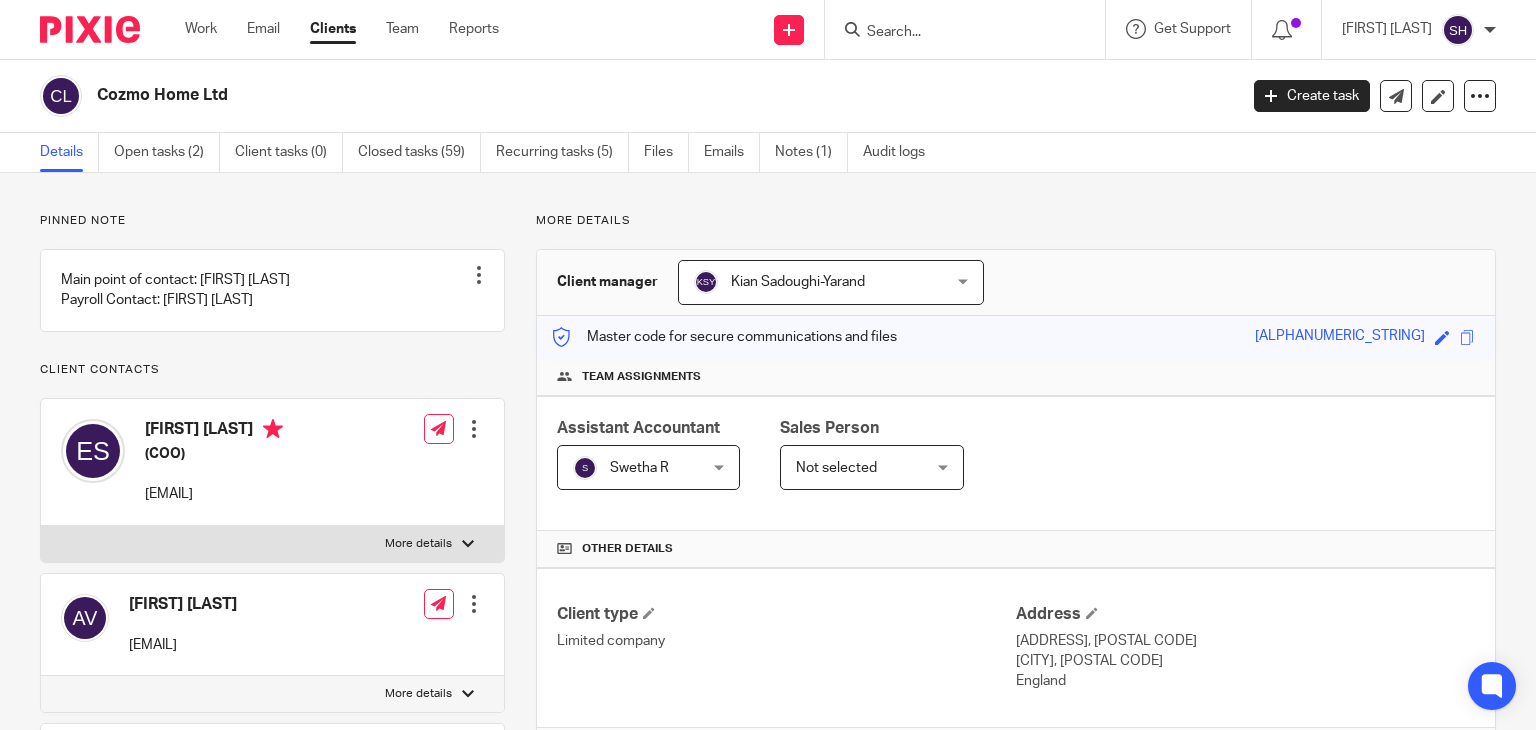 click on "Main point of contact: [FIRST] [LAST]
Payroll Contact: [FIRST] [LAST]" at bounding box center [768, 865] 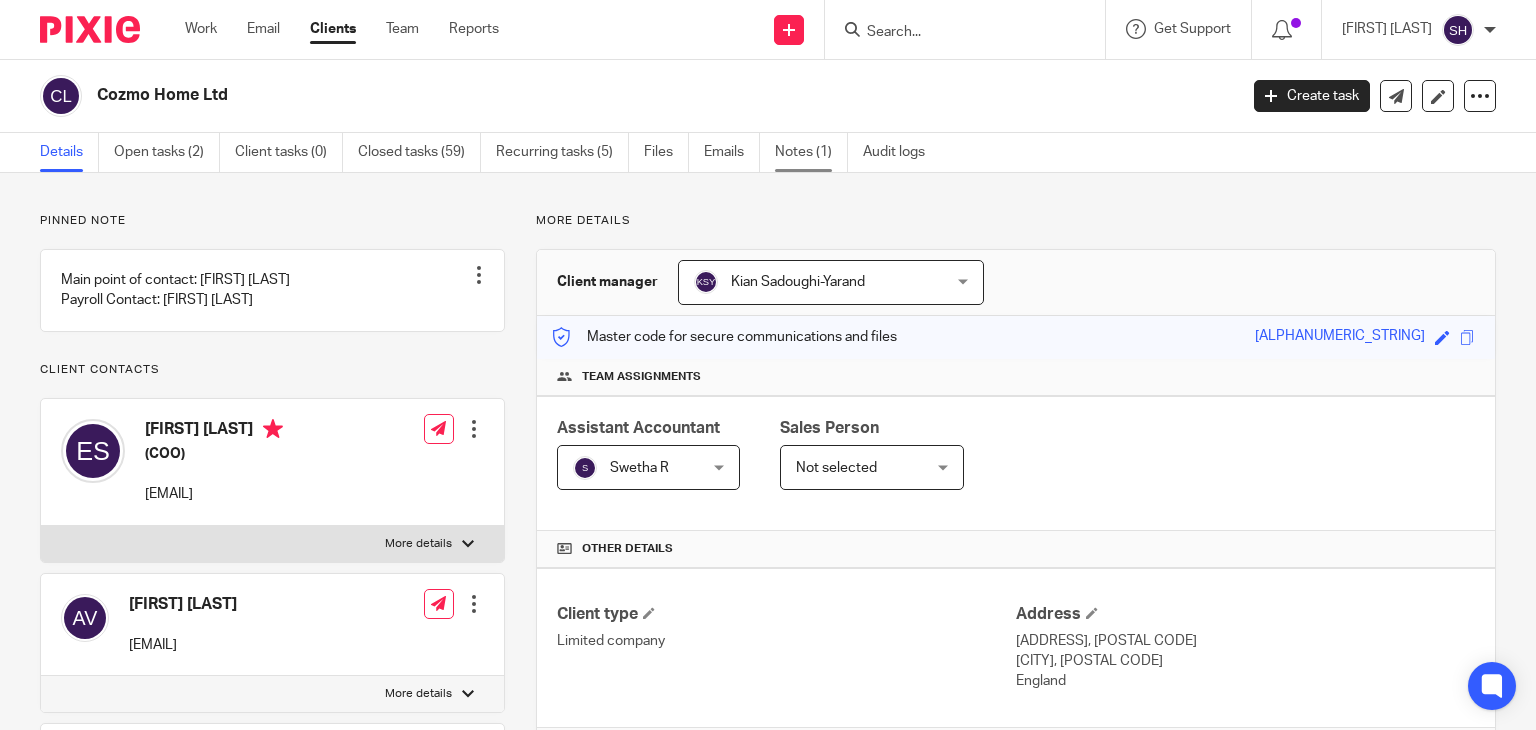 click on "Notes (1)" at bounding box center [811, 152] 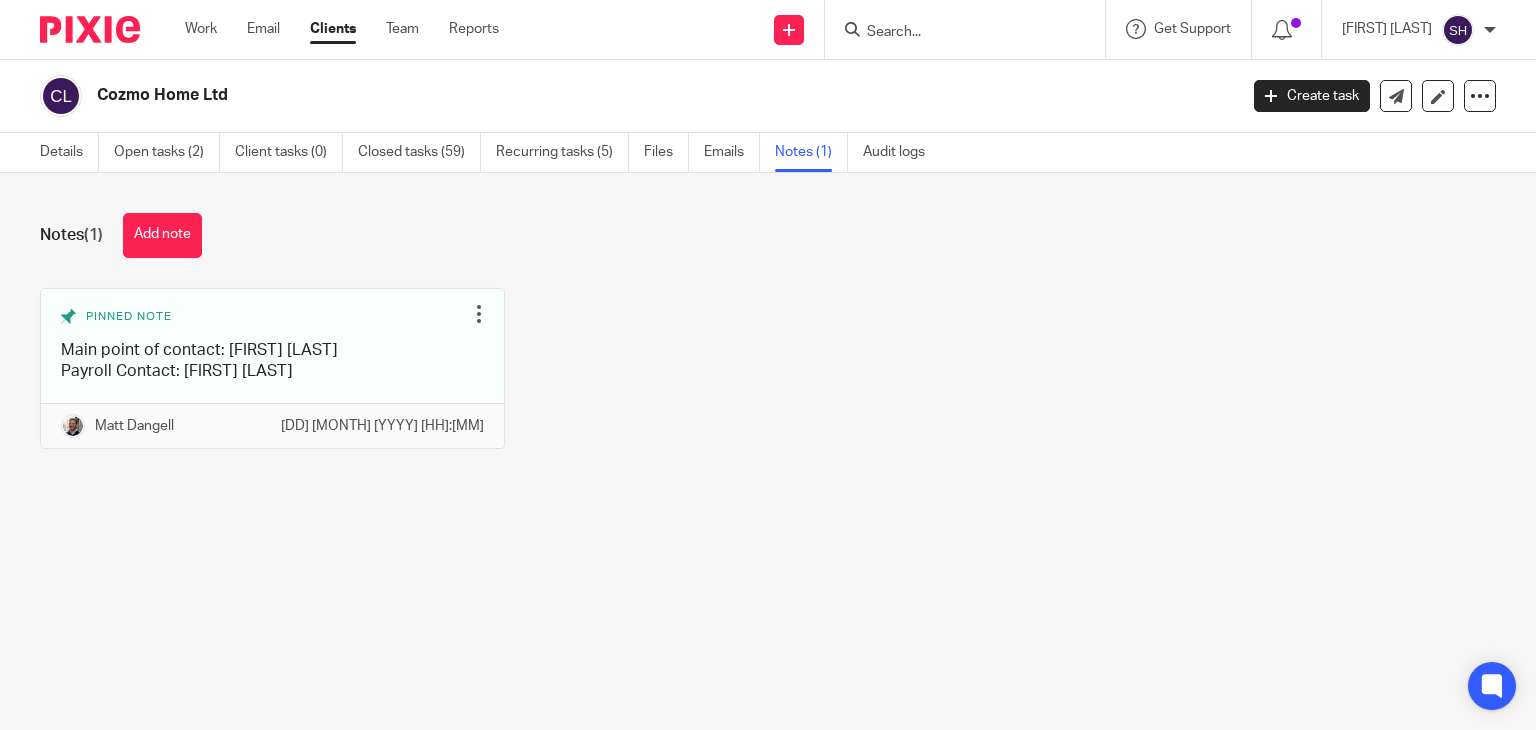 scroll, scrollTop: 0, scrollLeft: 0, axis: both 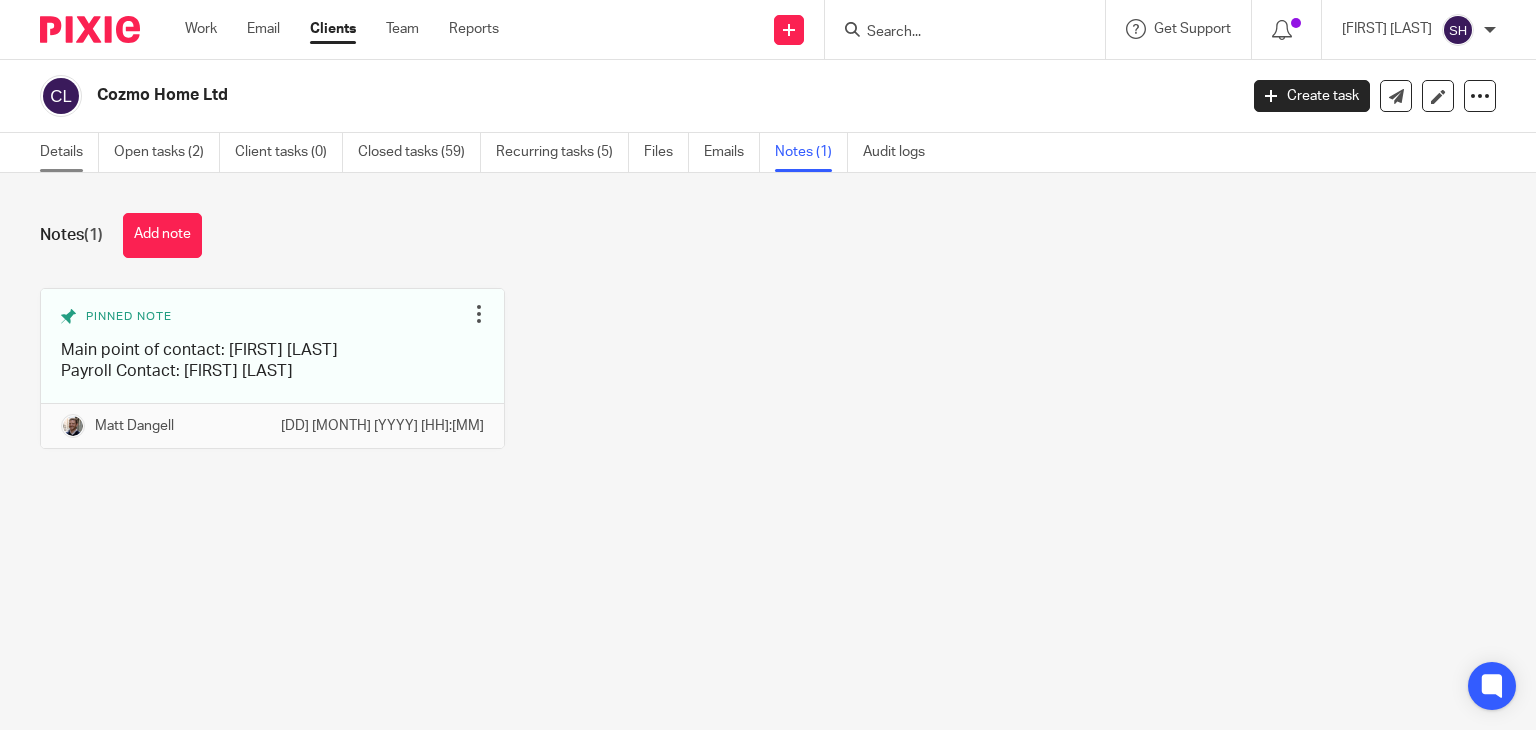 click on "Details" at bounding box center (69, 152) 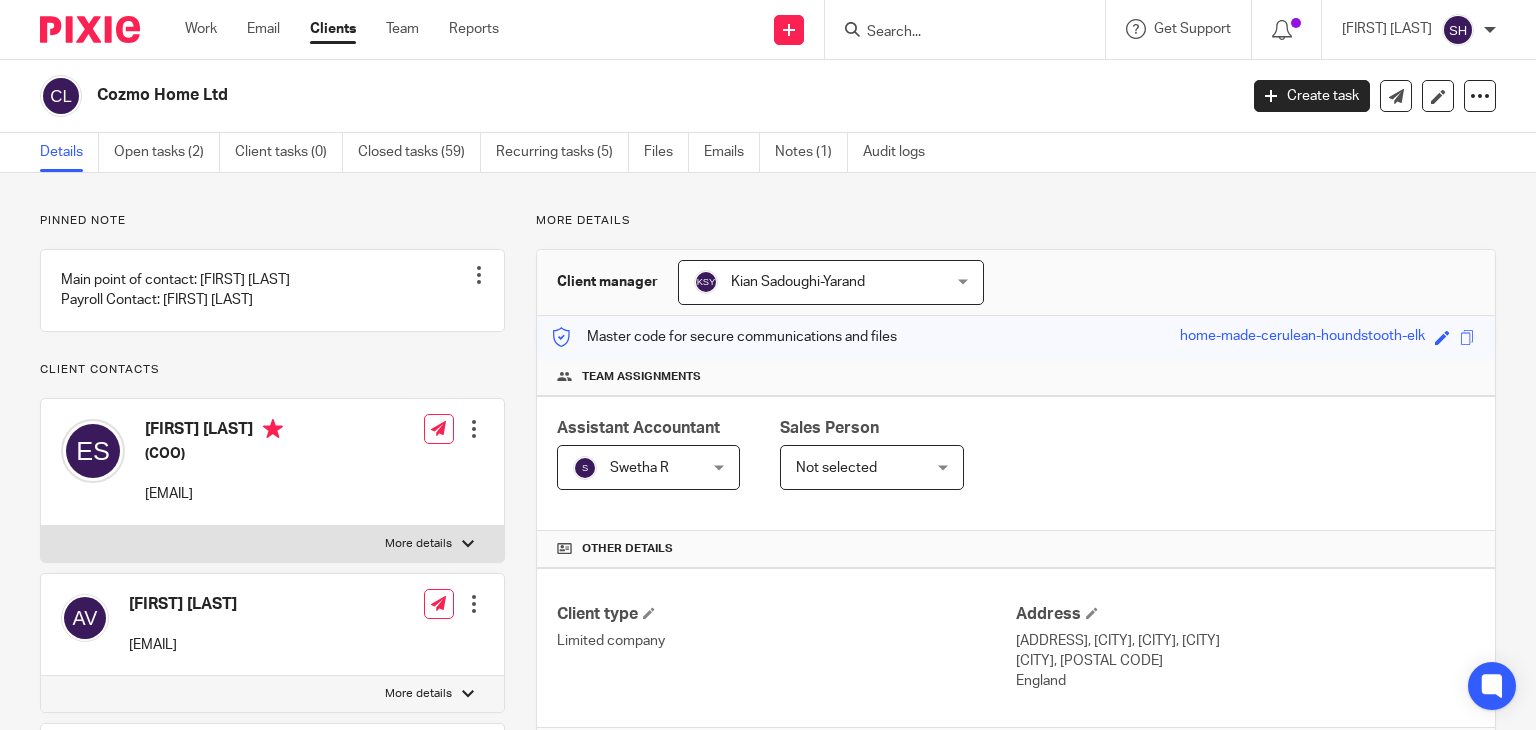 scroll, scrollTop: 0, scrollLeft: 0, axis: both 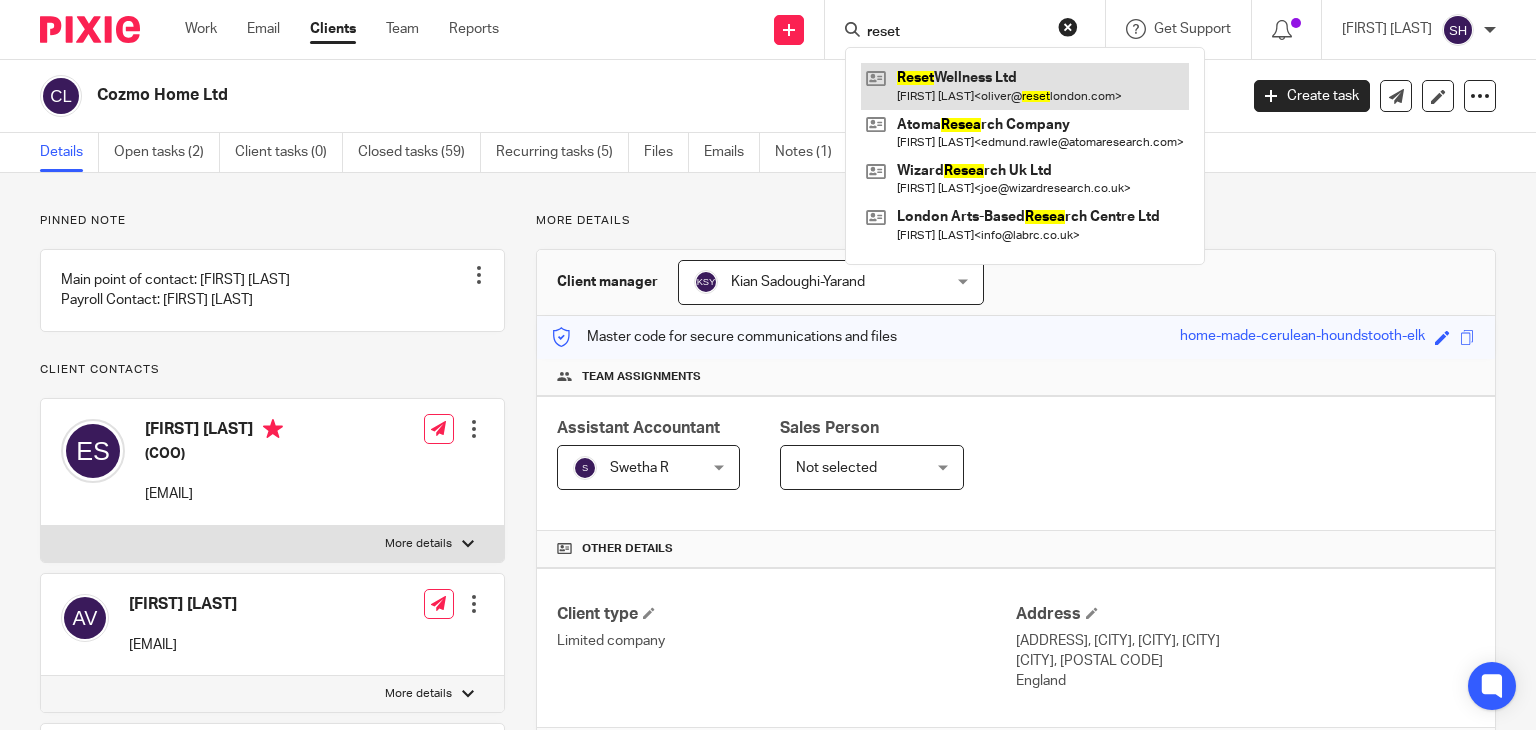type on "reset" 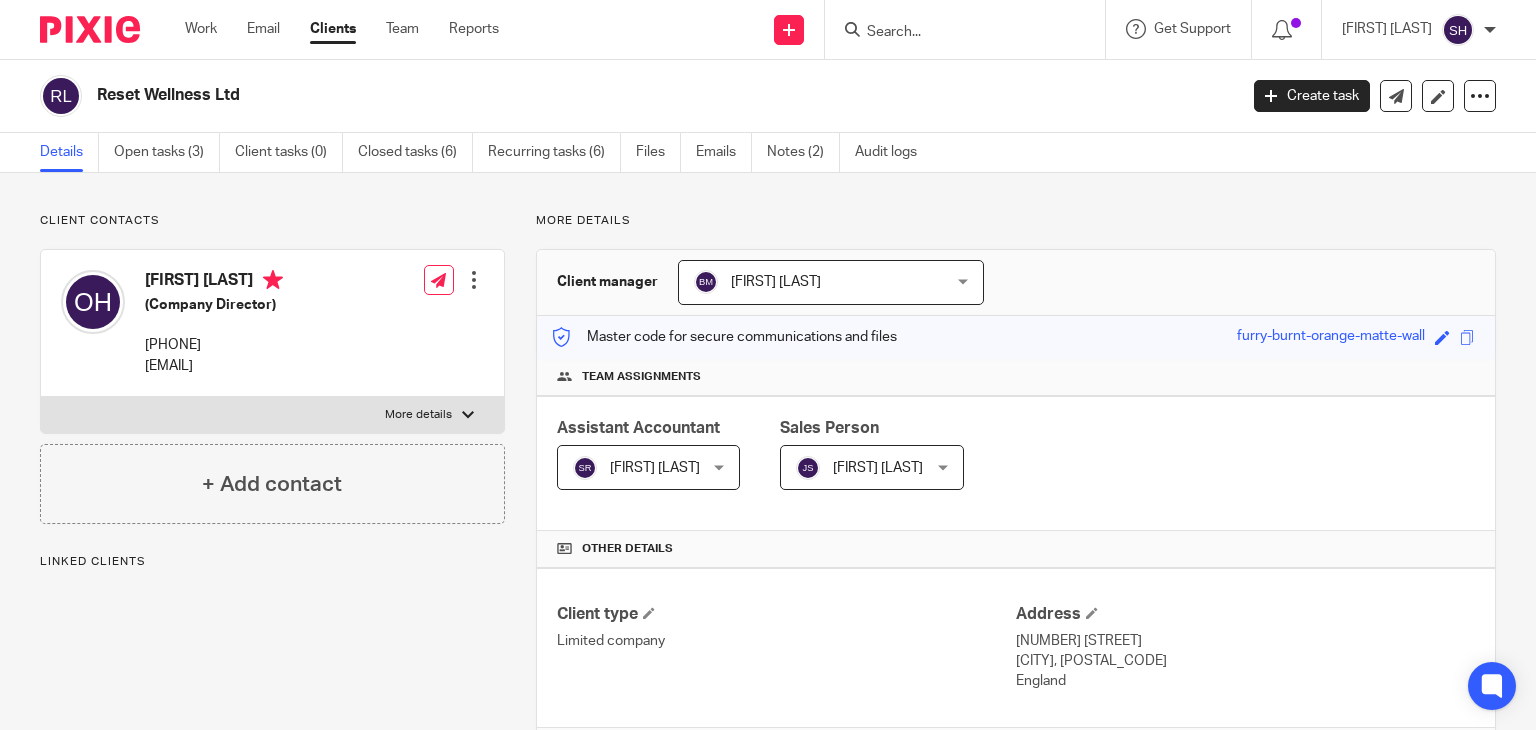 scroll, scrollTop: 0, scrollLeft: 0, axis: both 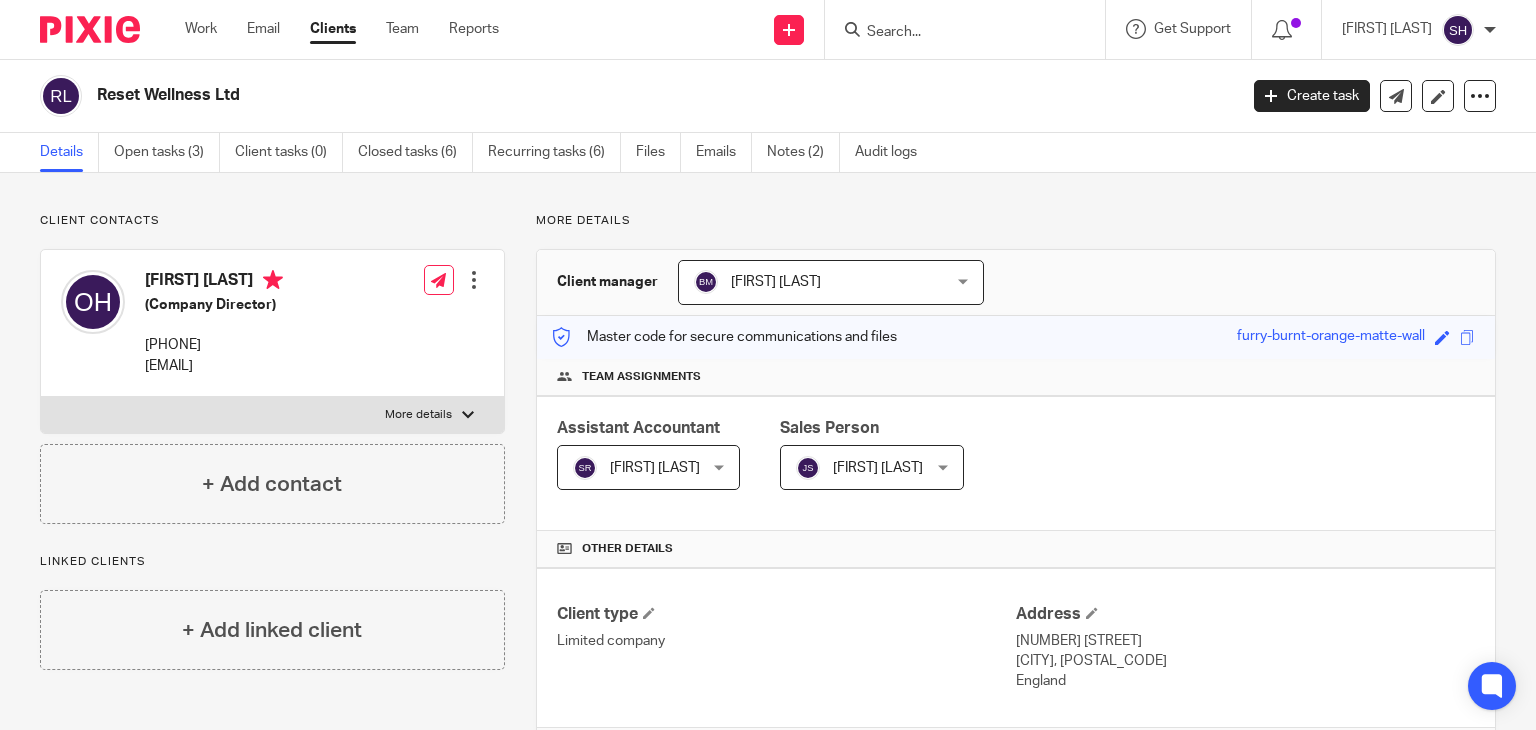 click at bounding box center [955, 33] 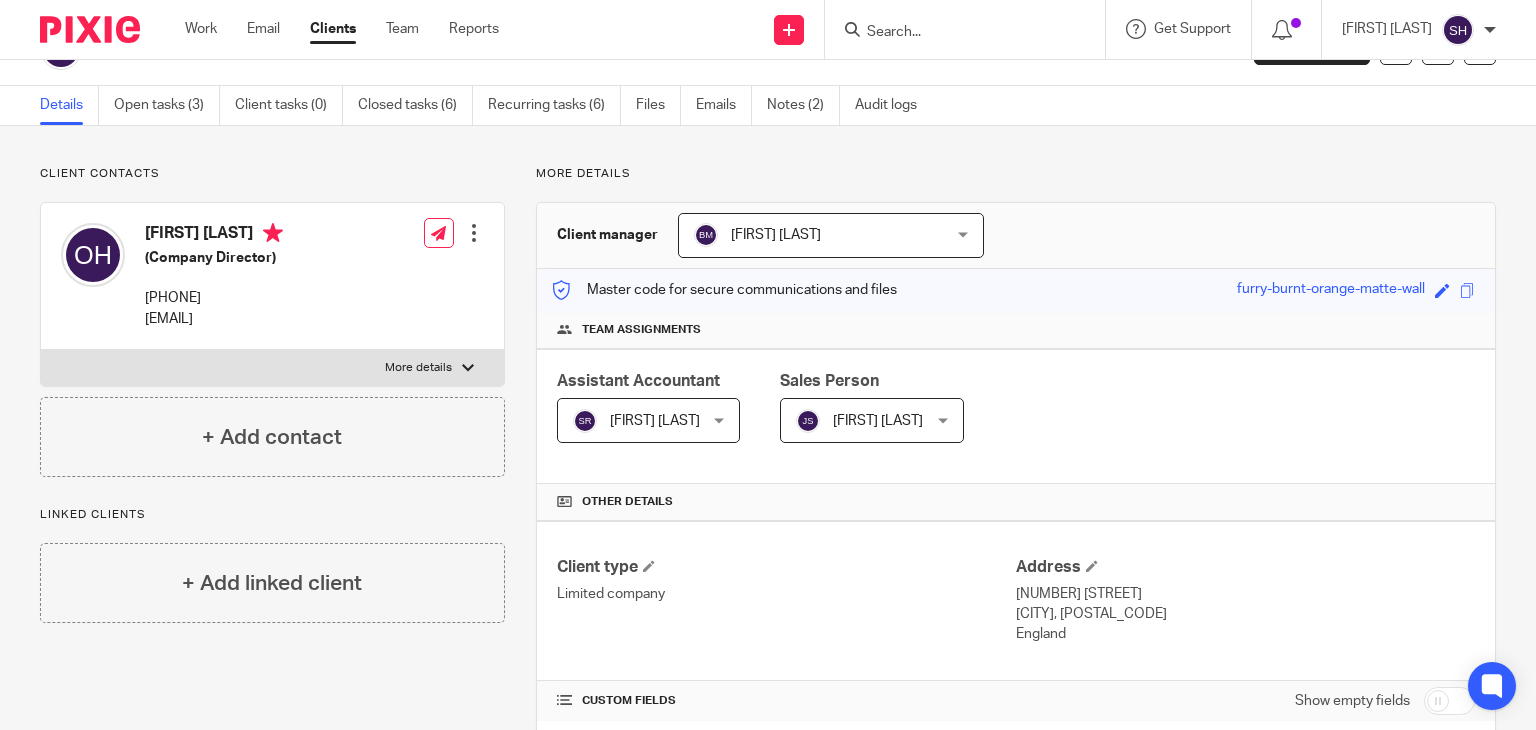 scroll, scrollTop: 0, scrollLeft: 0, axis: both 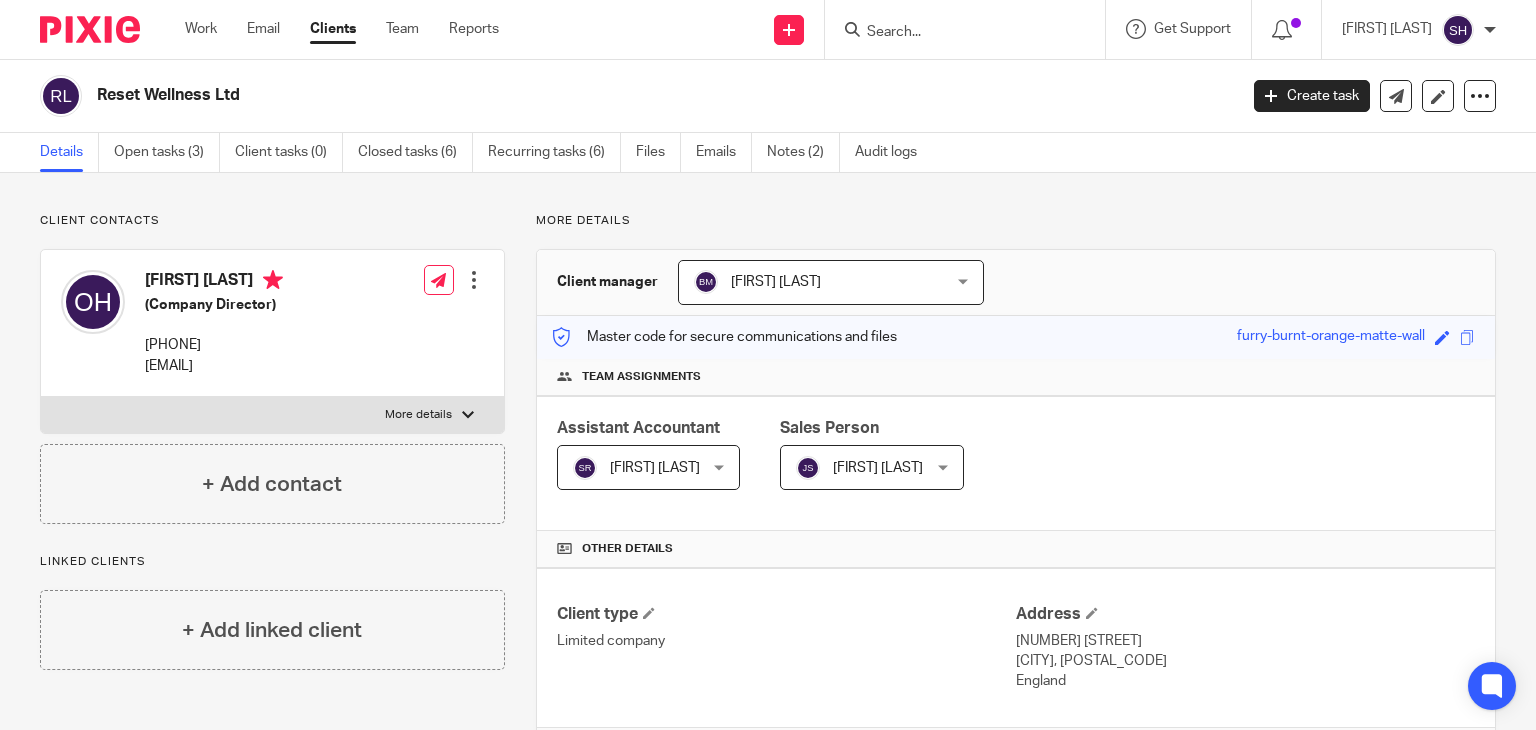 click at bounding box center (955, 33) 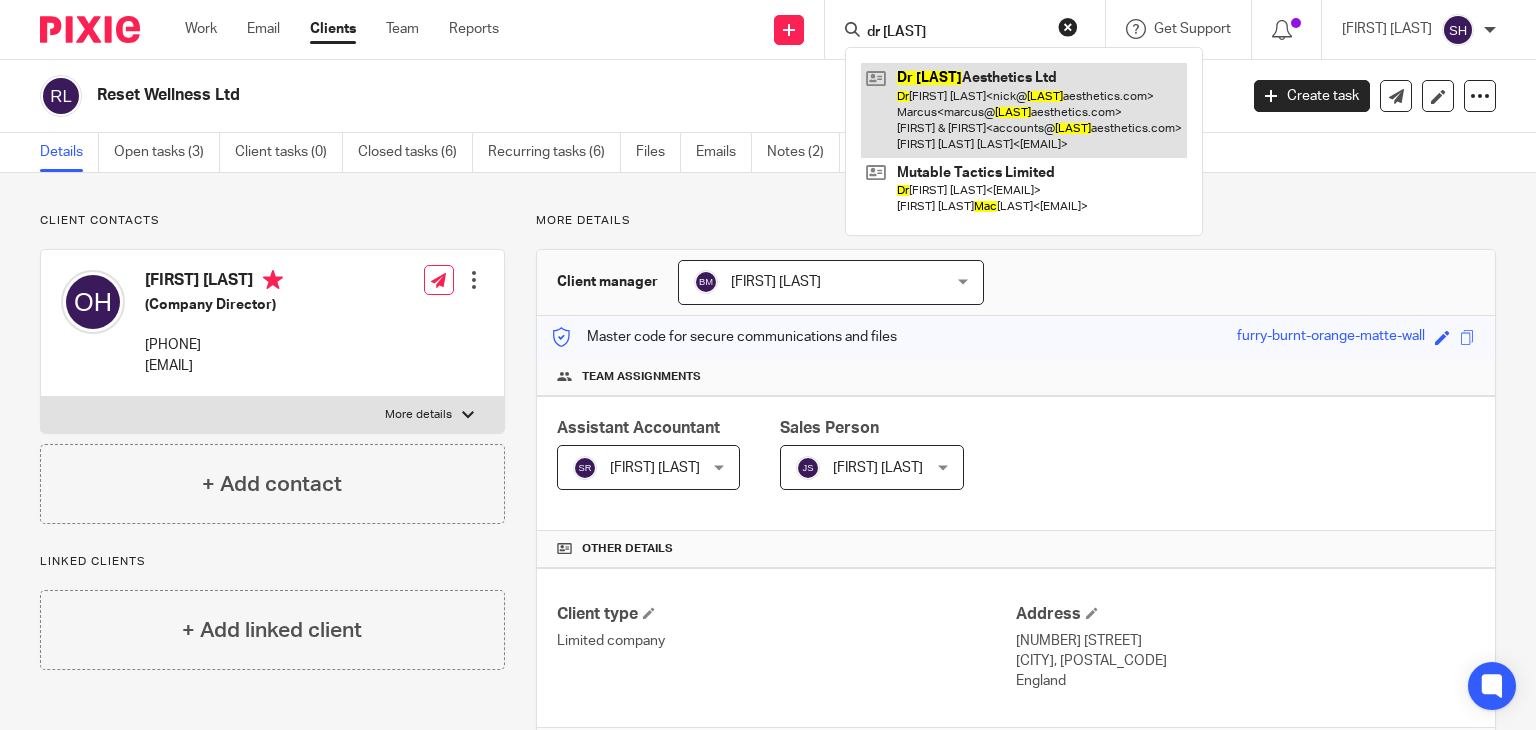 type on "dr marc" 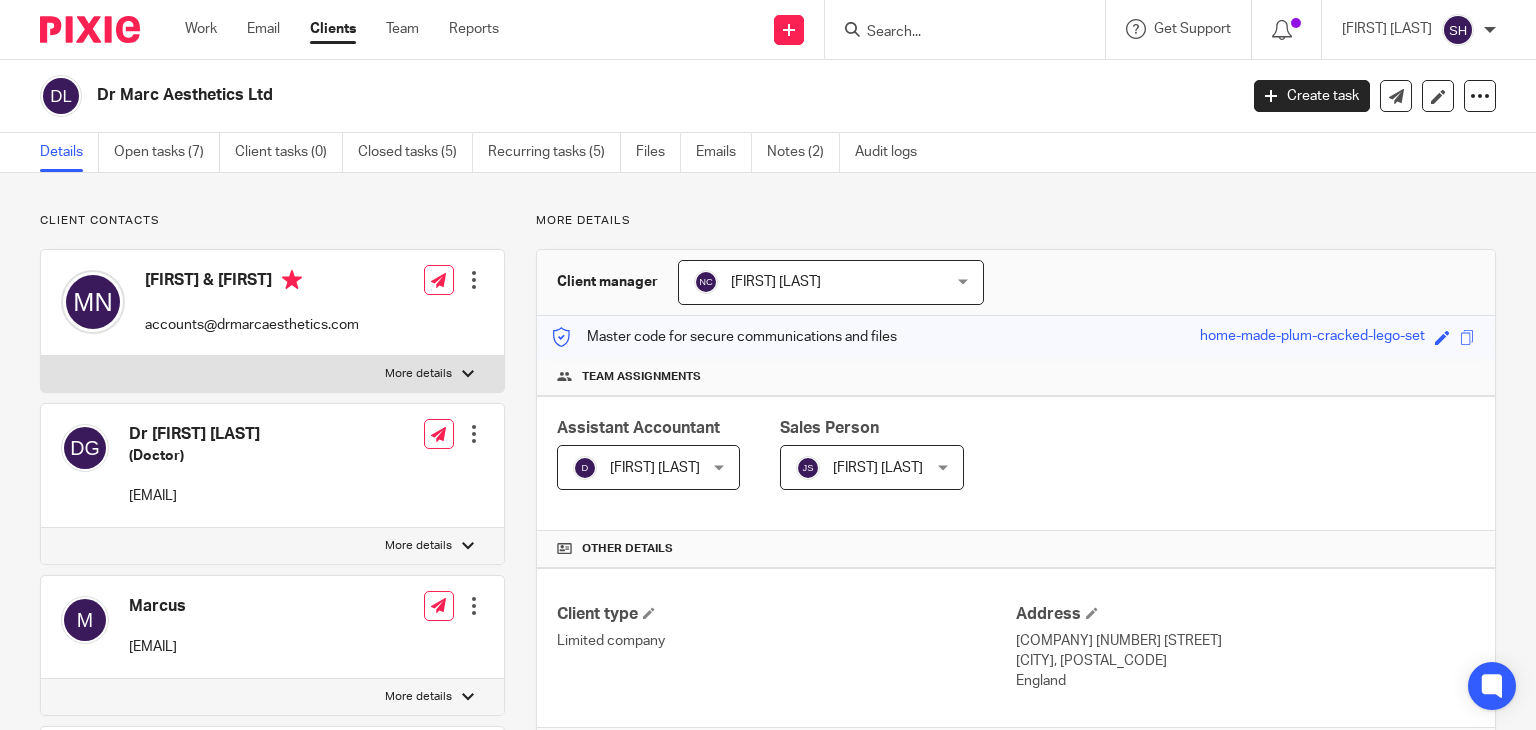 scroll, scrollTop: 0, scrollLeft: 0, axis: both 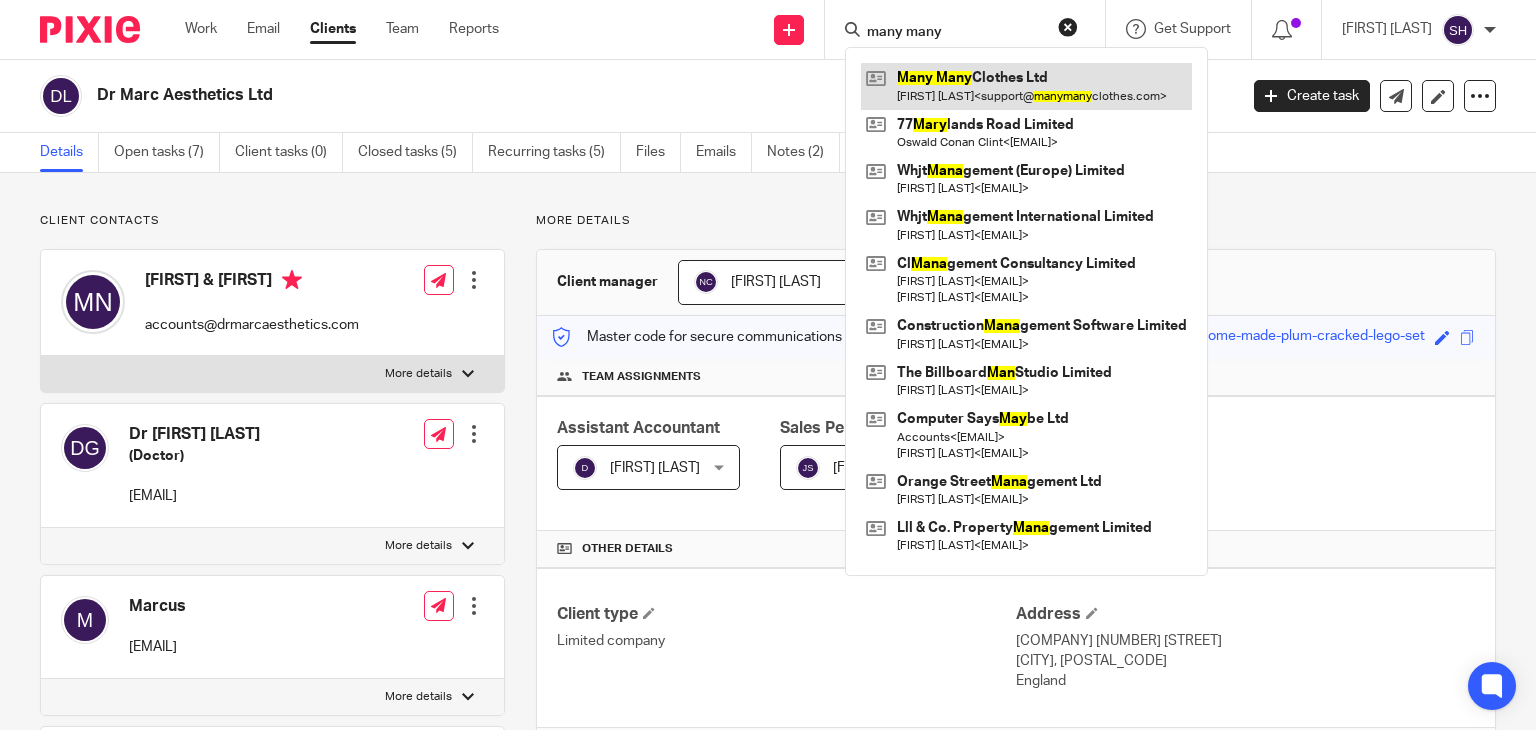 type on "many many" 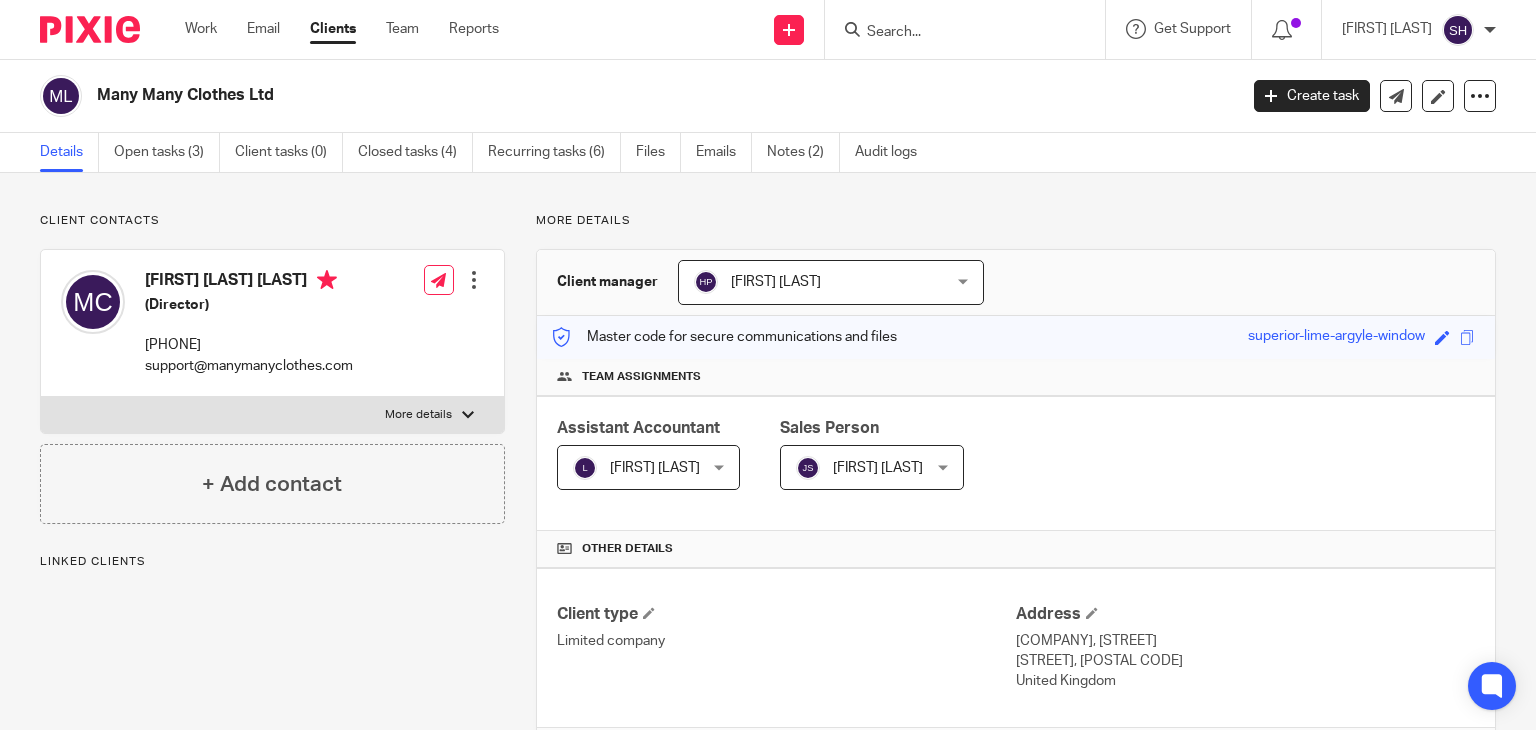 scroll, scrollTop: 0, scrollLeft: 0, axis: both 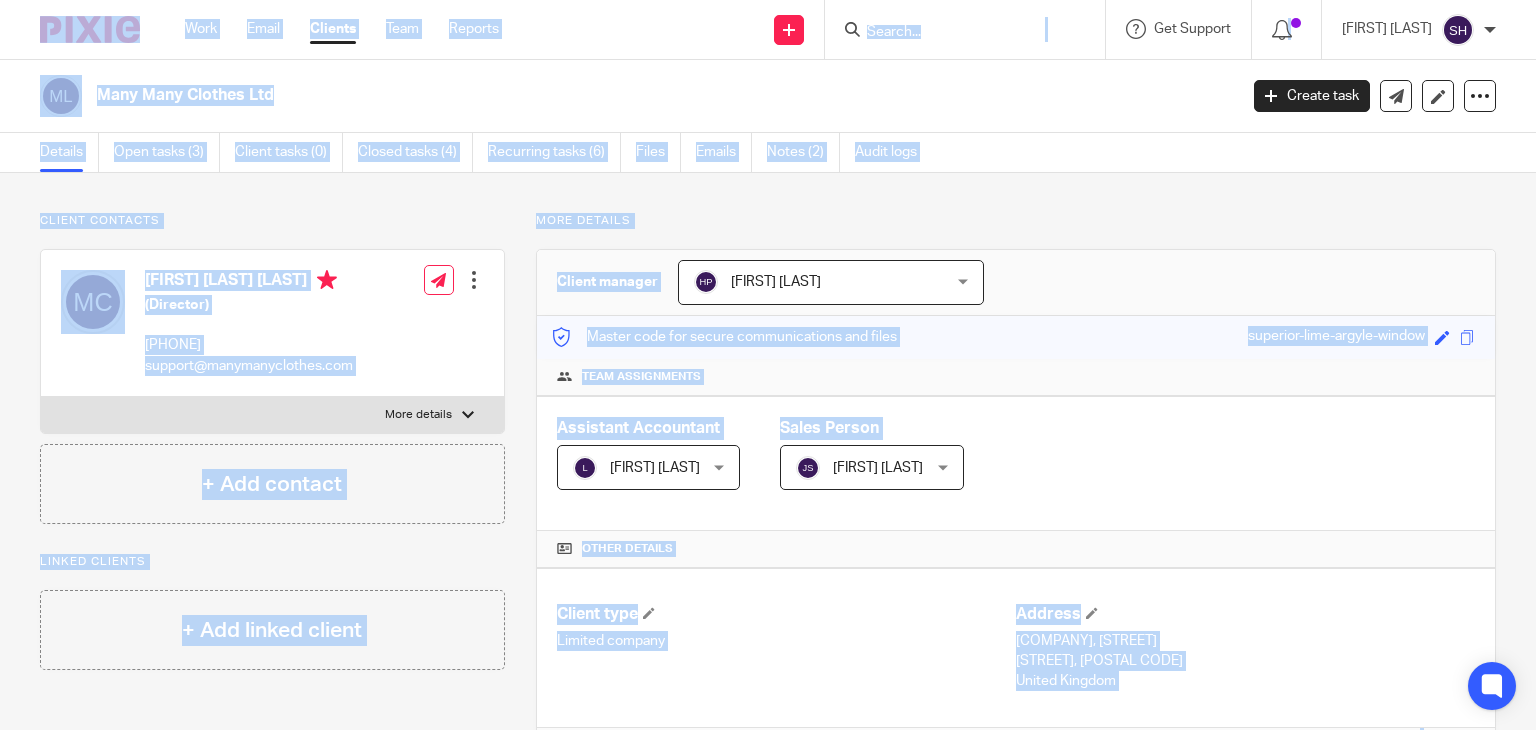 click on "[COMPANY]" at bounding box center (768, 96) 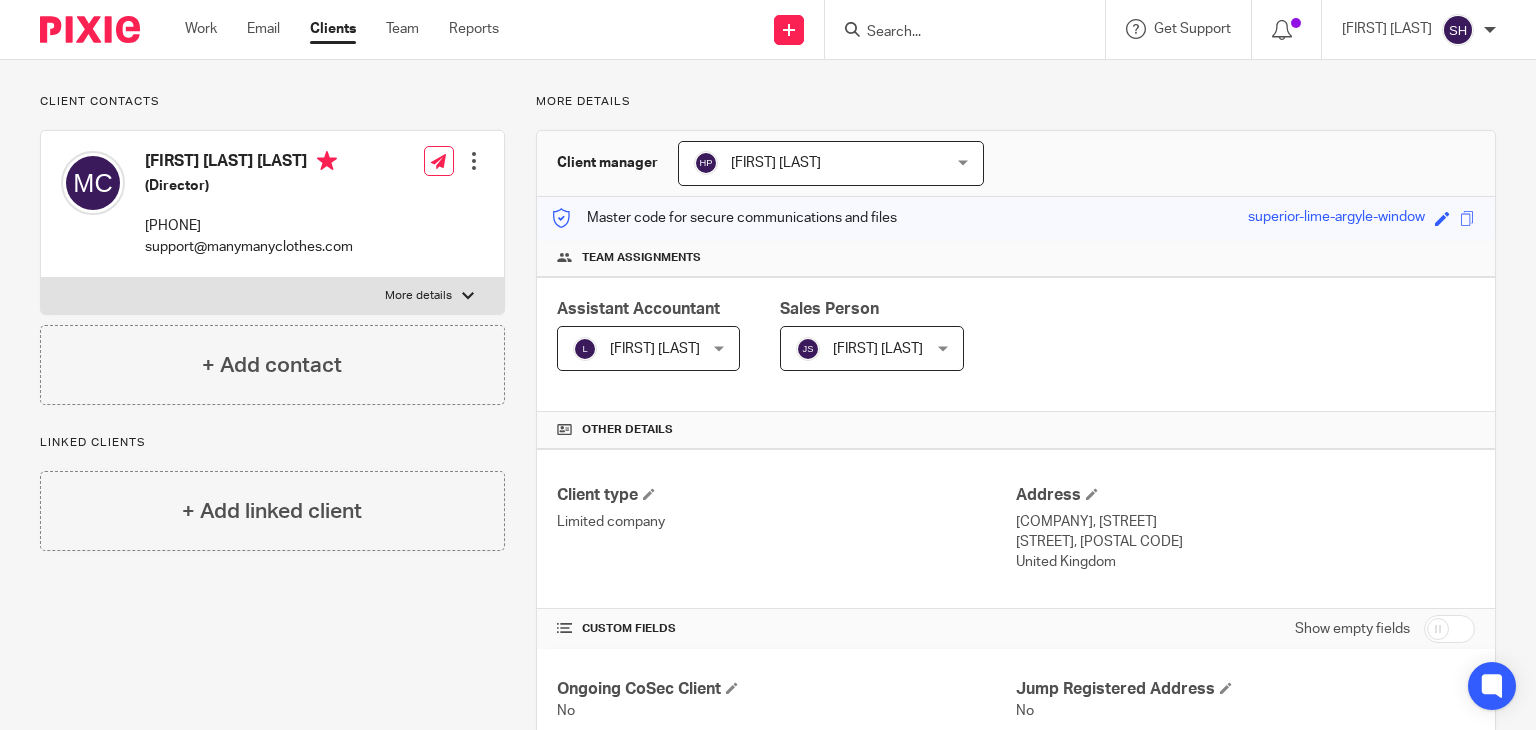 scroll, scrollTop: 120, scrollLeft: 0, axis: vertical 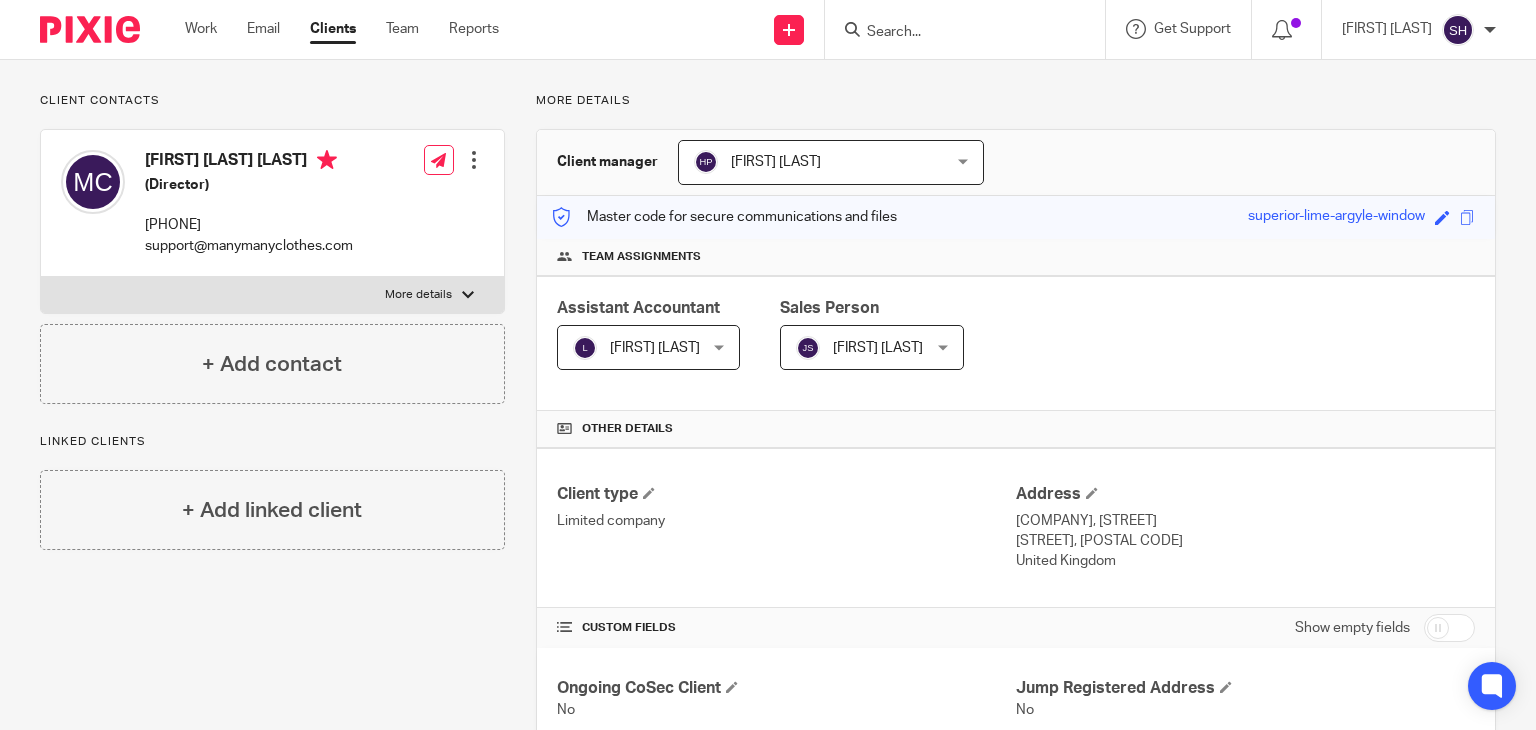 click at bounding box center (955, 33) 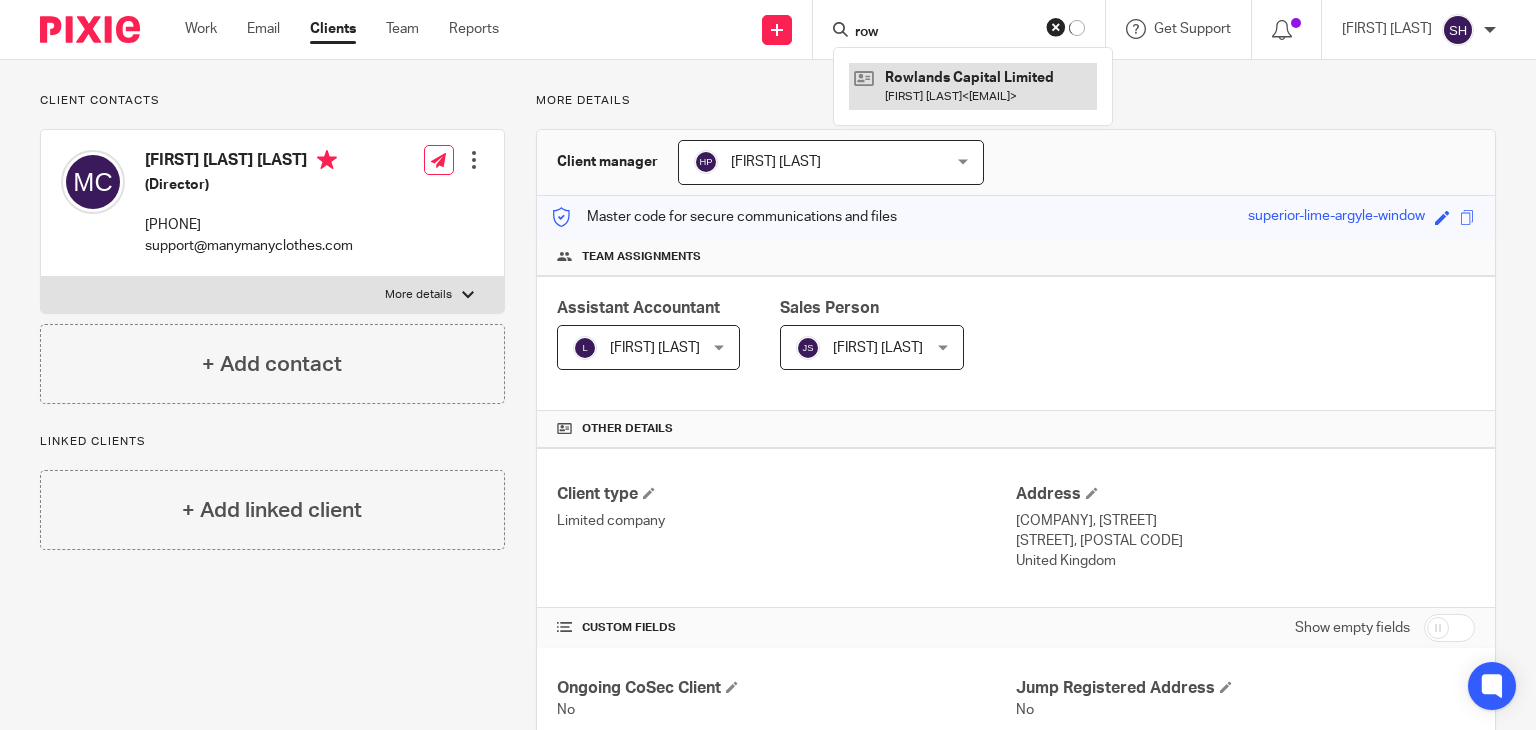 type on "row" 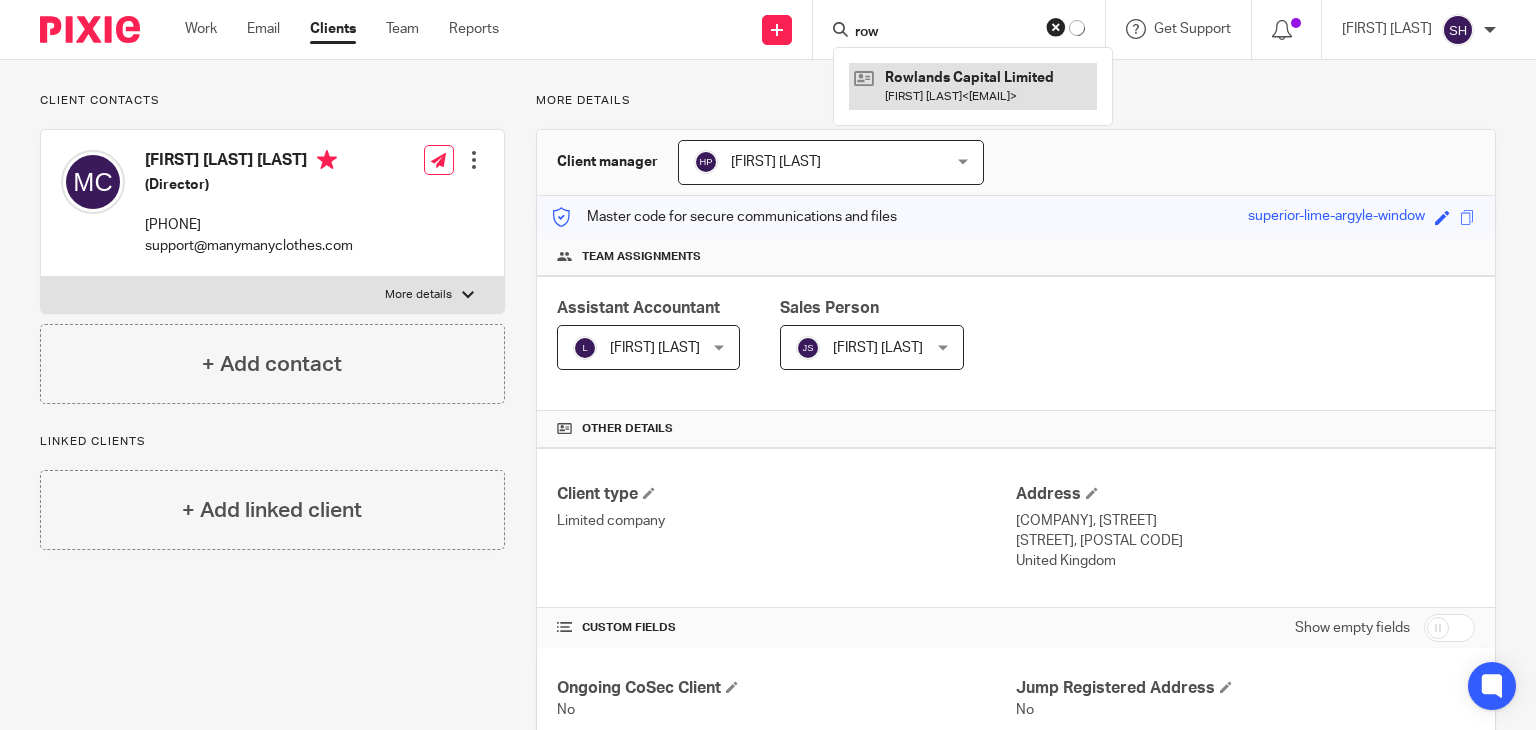 click at bounding box center (973, 86) 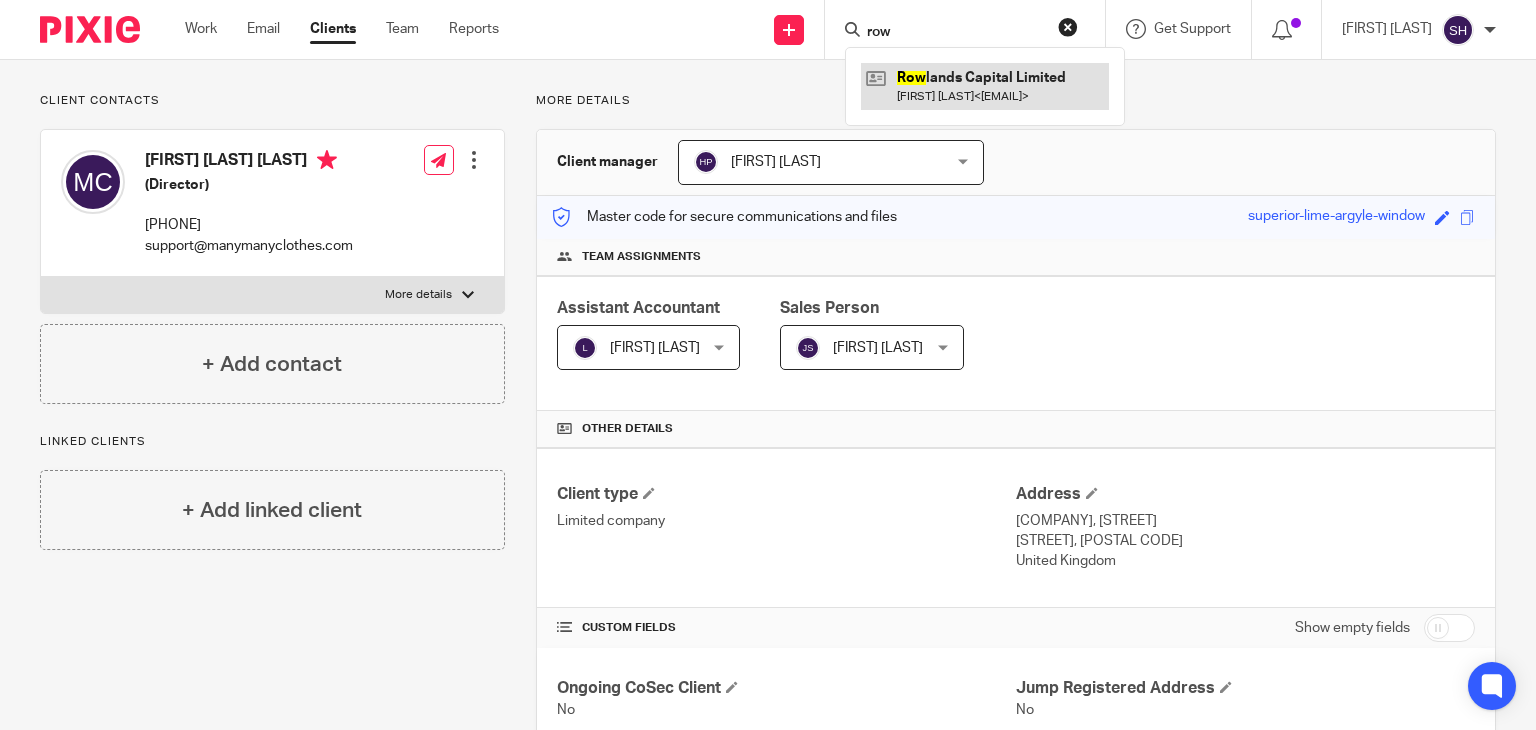 click at bounding box center [985, 86] 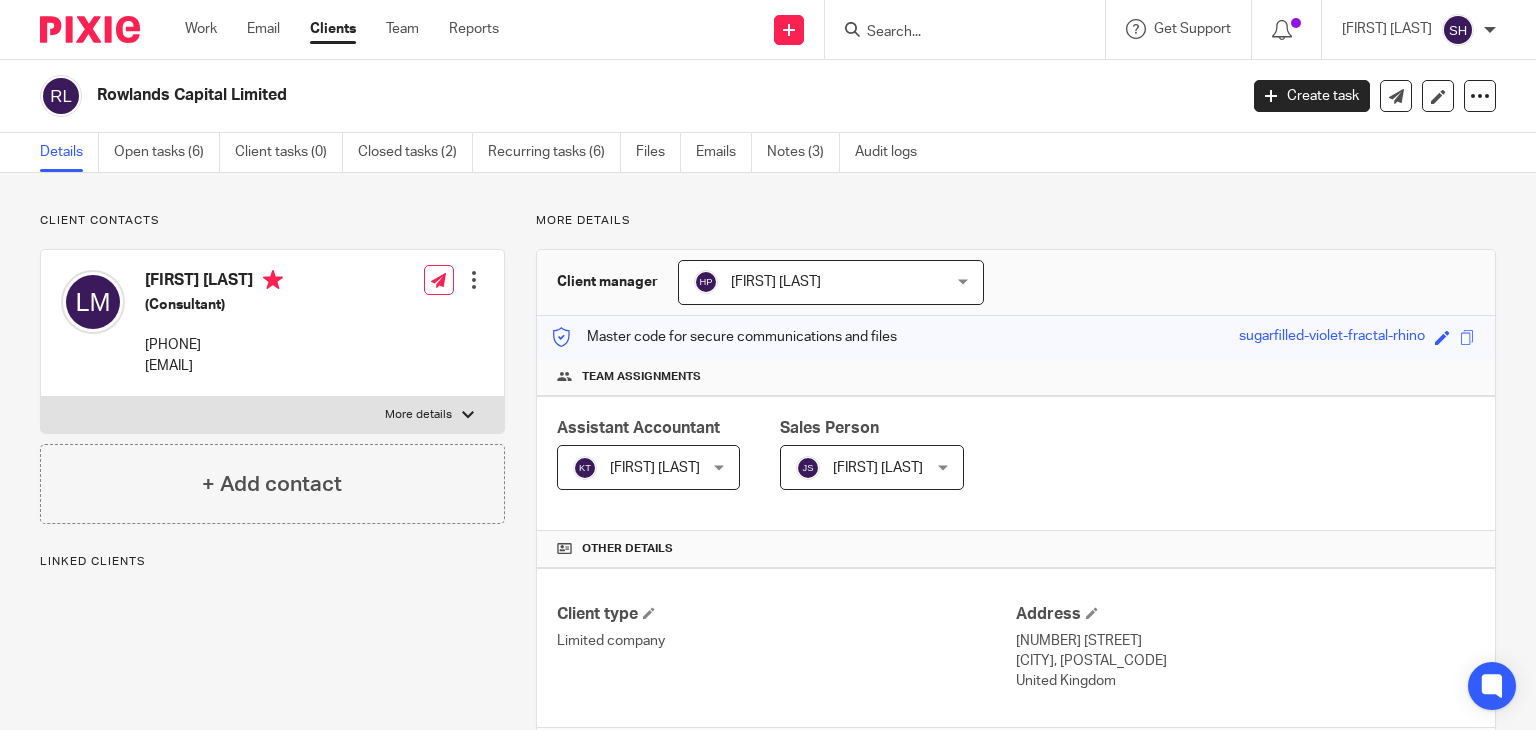 scroll, scrollTop: 0, scrollLeft: 0, axis: both 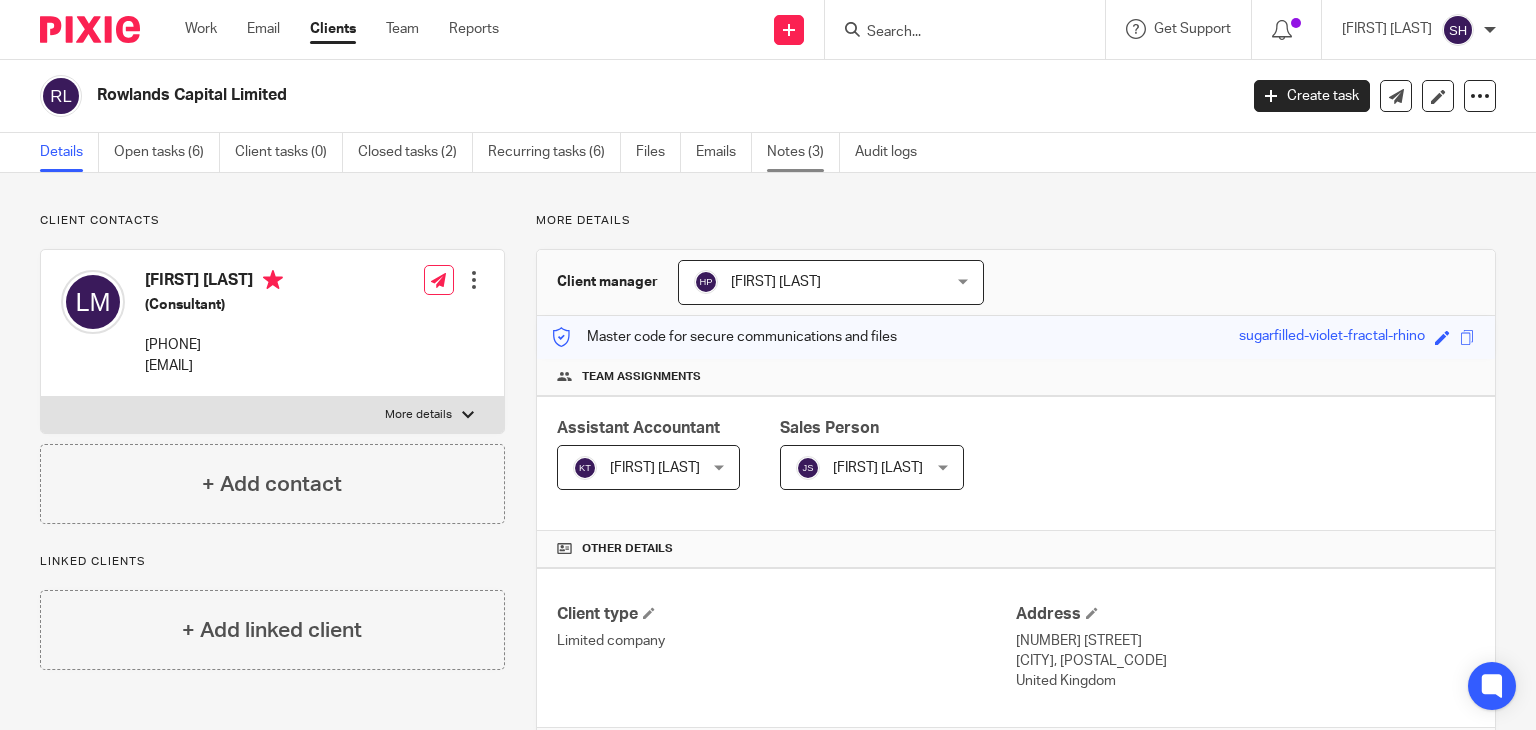 click on "Notes (3)" at bounding box center [803, 152] 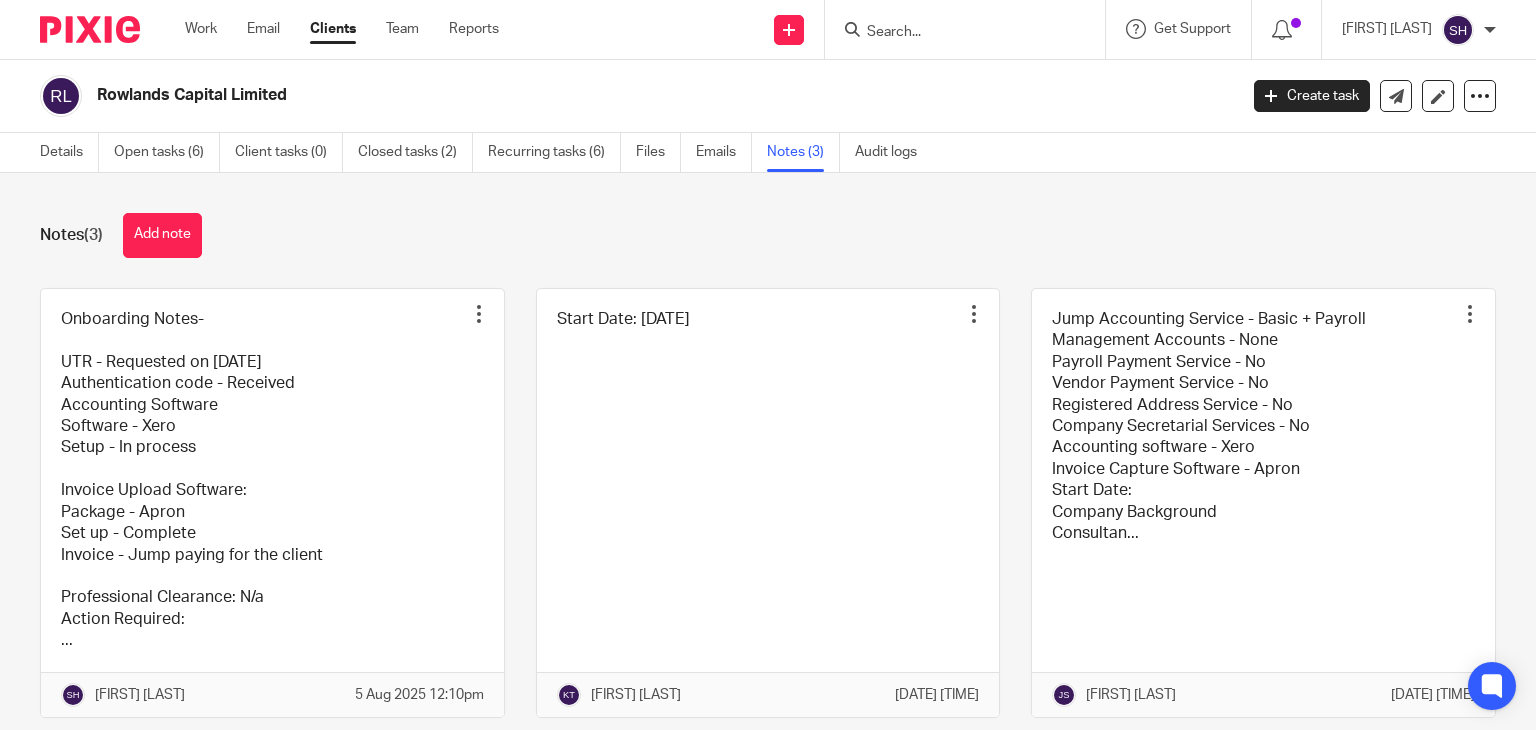 scroll, scrollTop: 0, scrollLeft: 0, axis: both 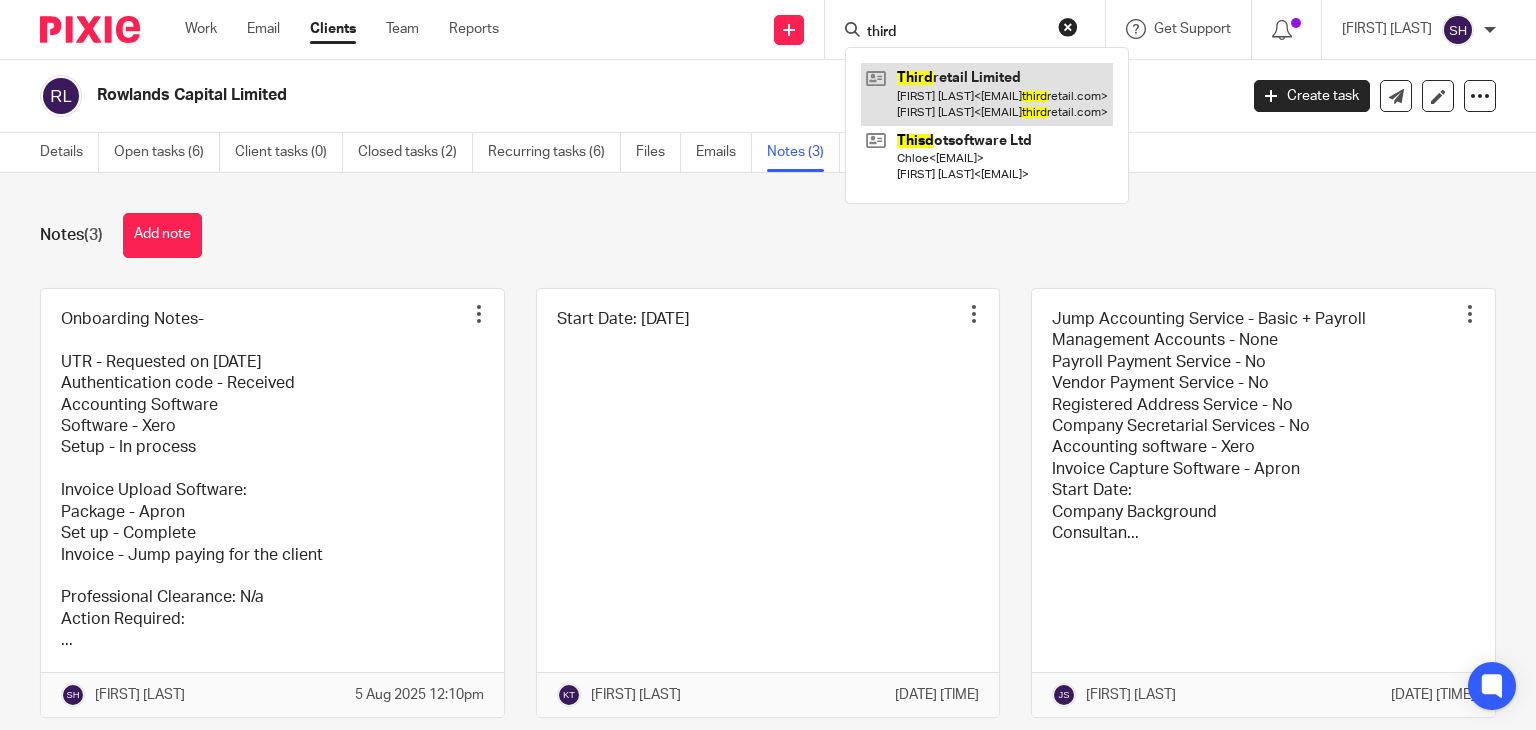 type on "third" 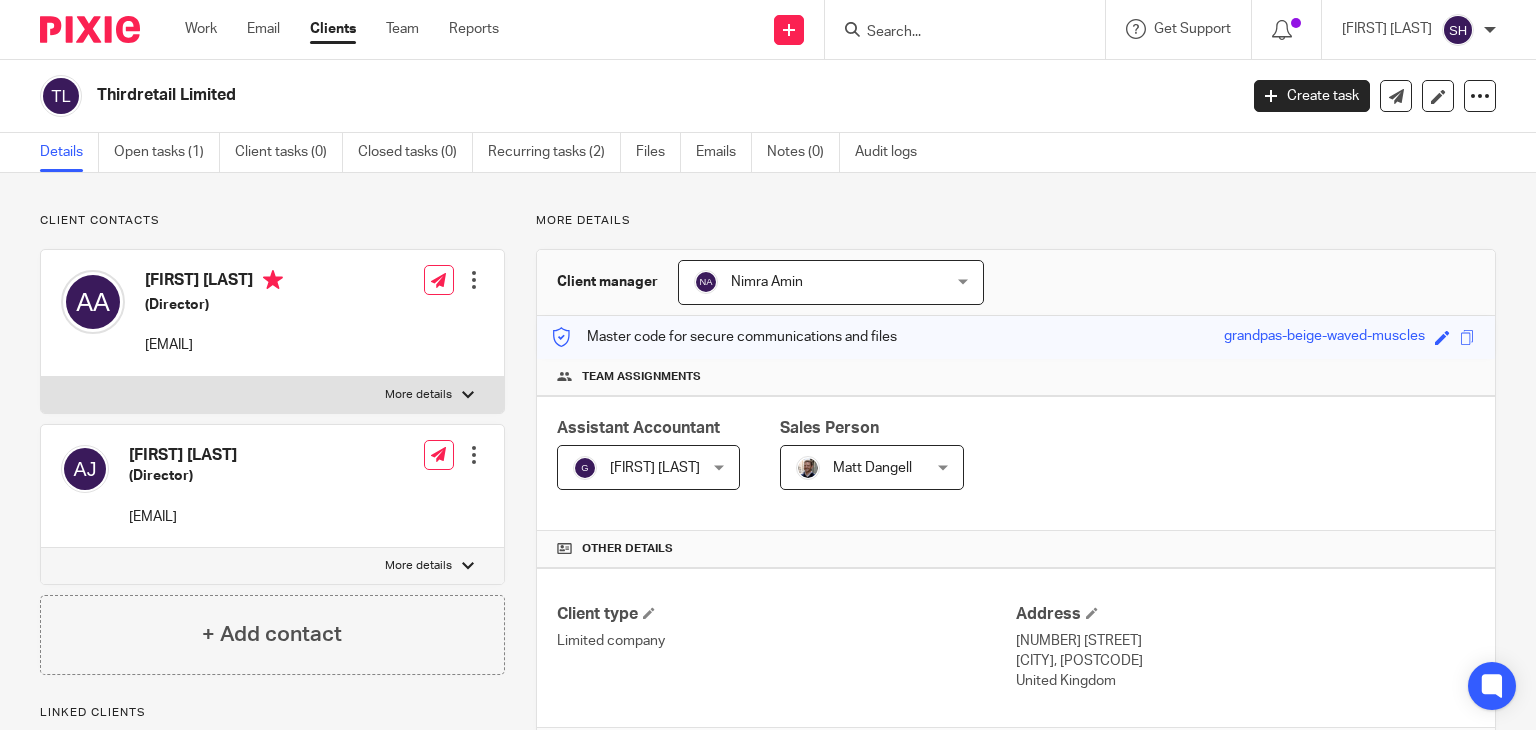 scroll, scrollTop: 0, scrollLeft: 0, axis: both 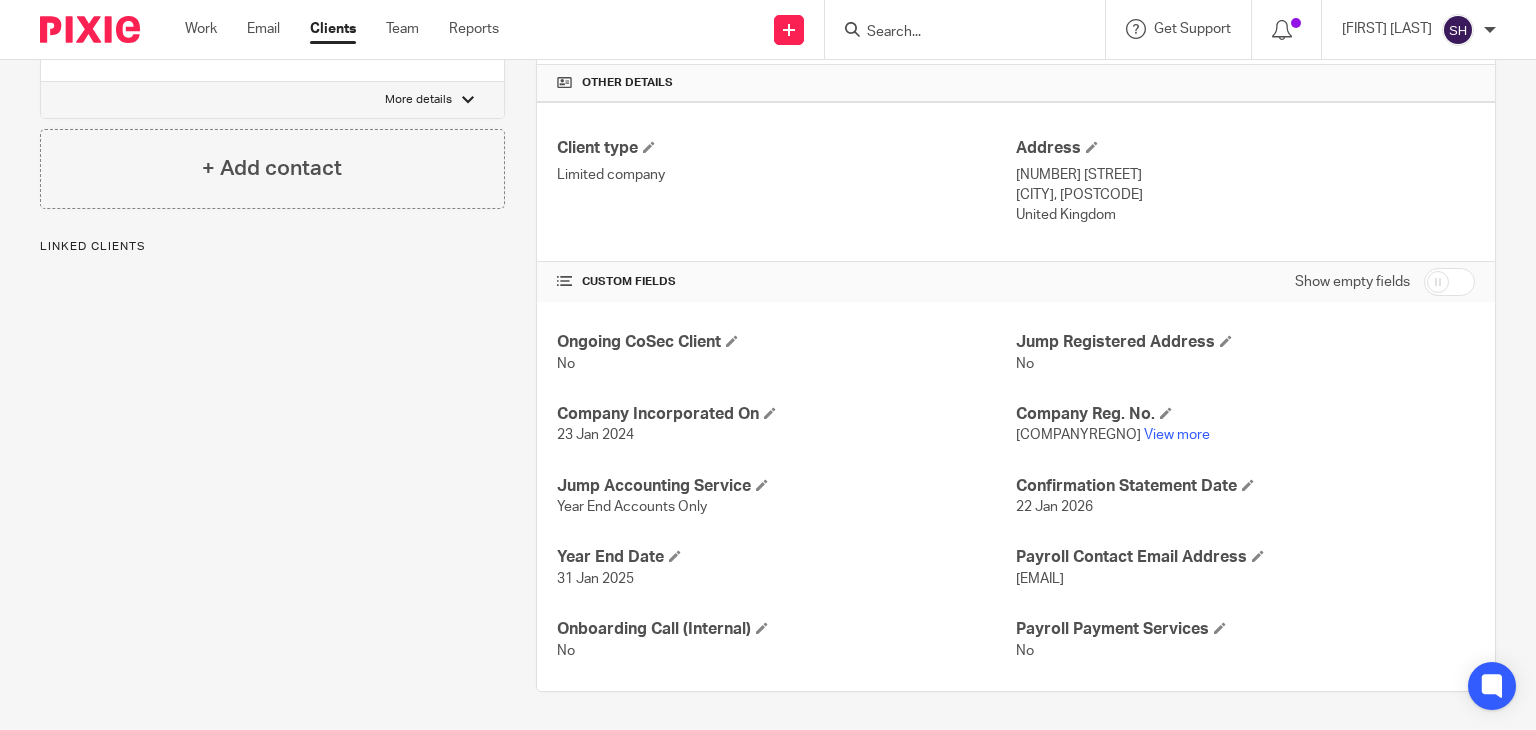 click at bounding box center (1449, 282) 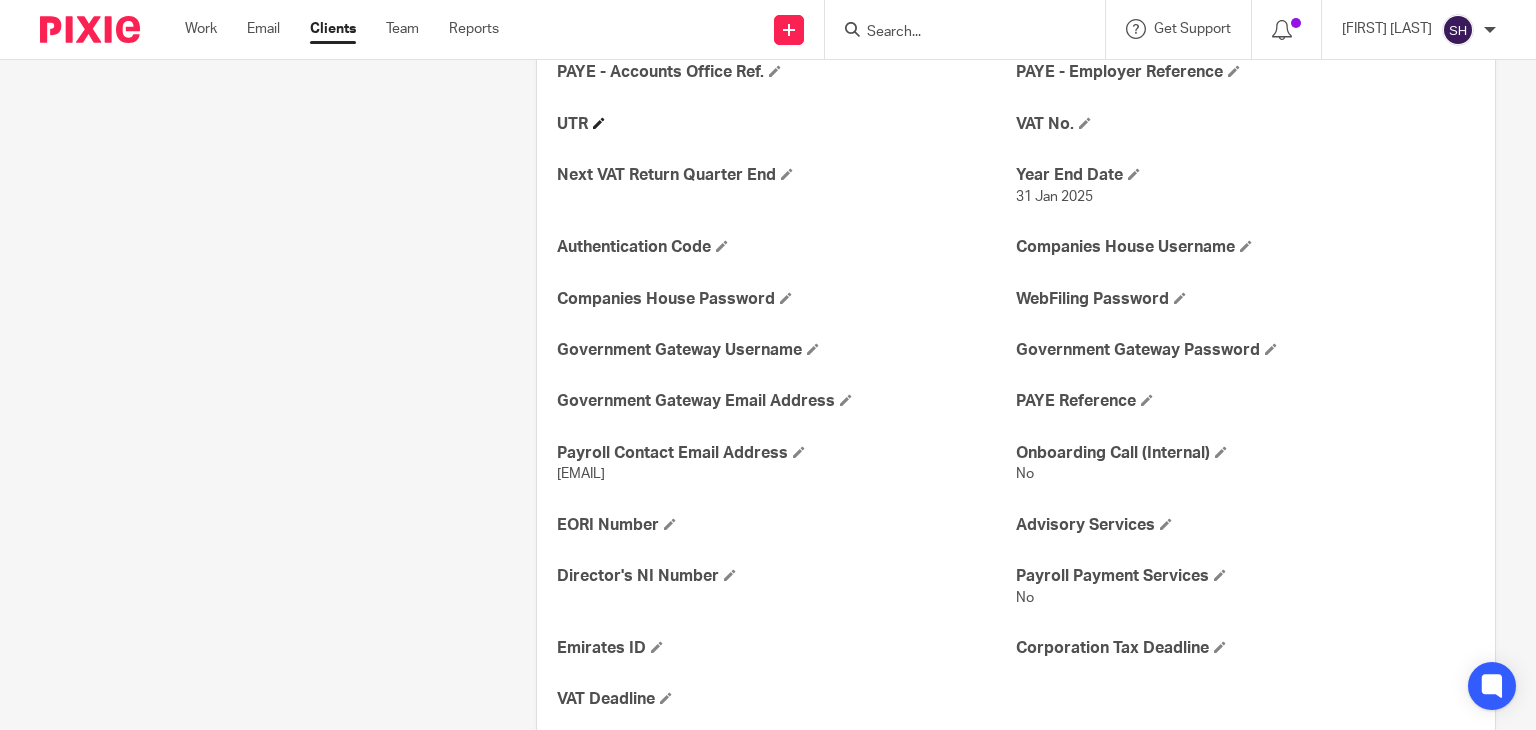 scroll, scrollTop: 954, scrollLeft: 0, axis: vertical 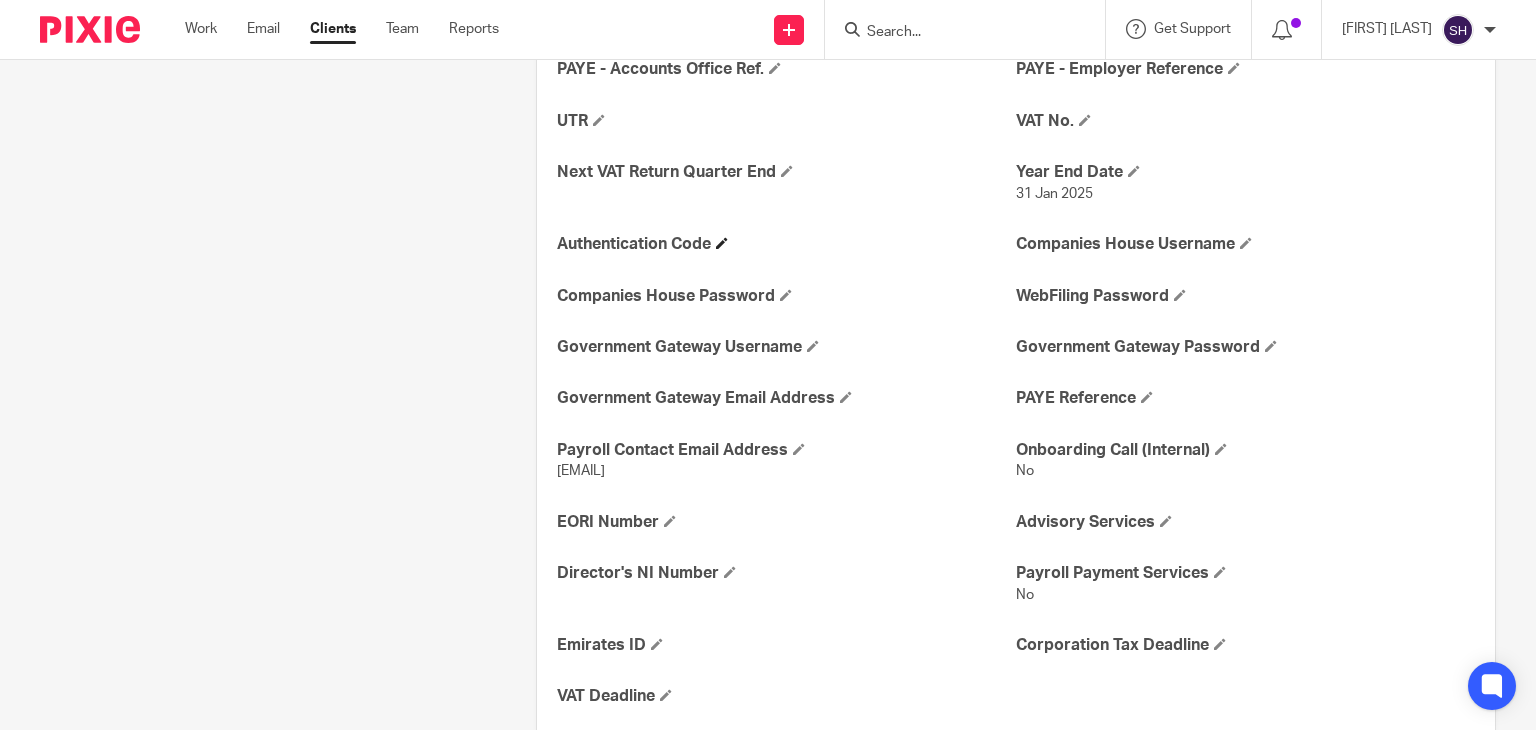 click on "Authentication Code" at bounding box center (786, 244) 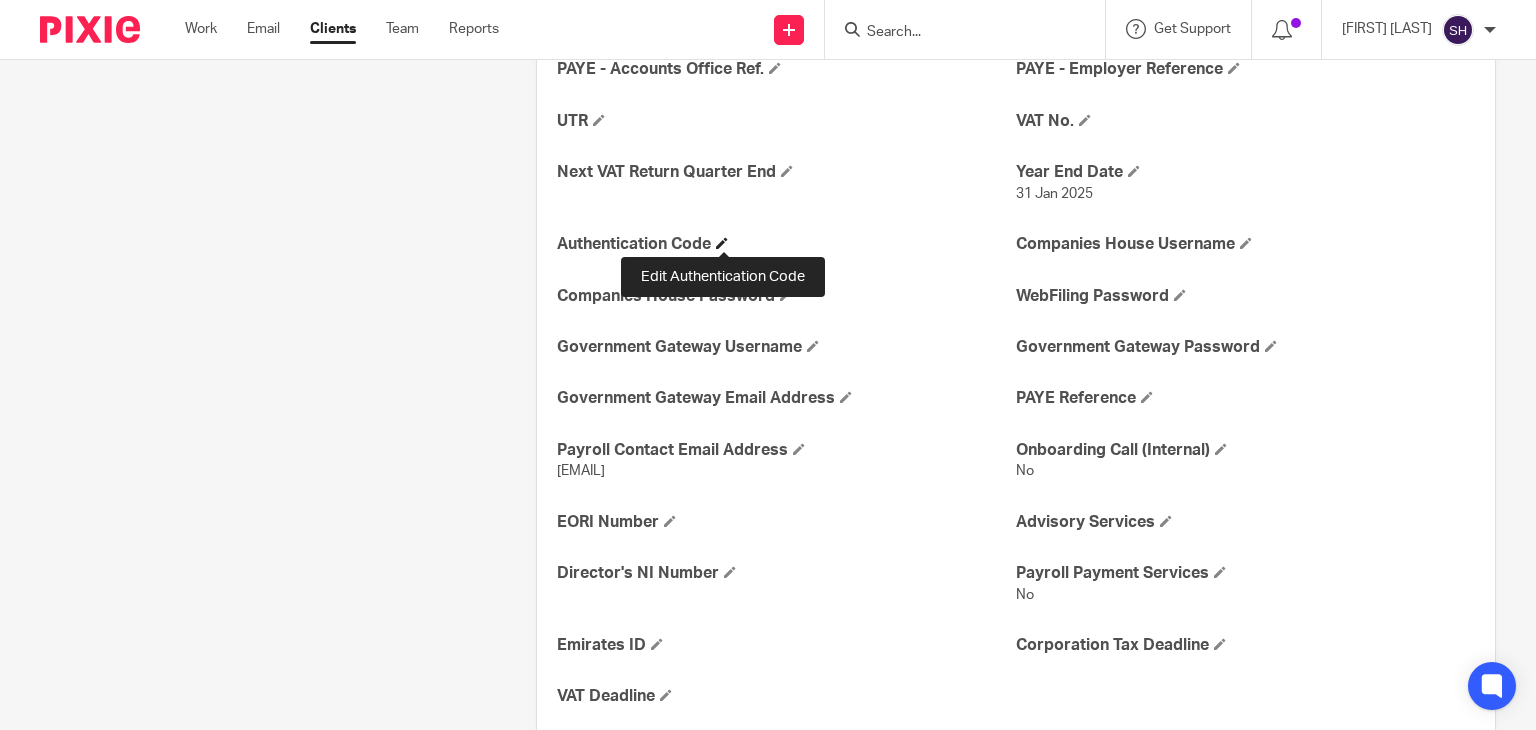 click at bounding box center [722, 243] 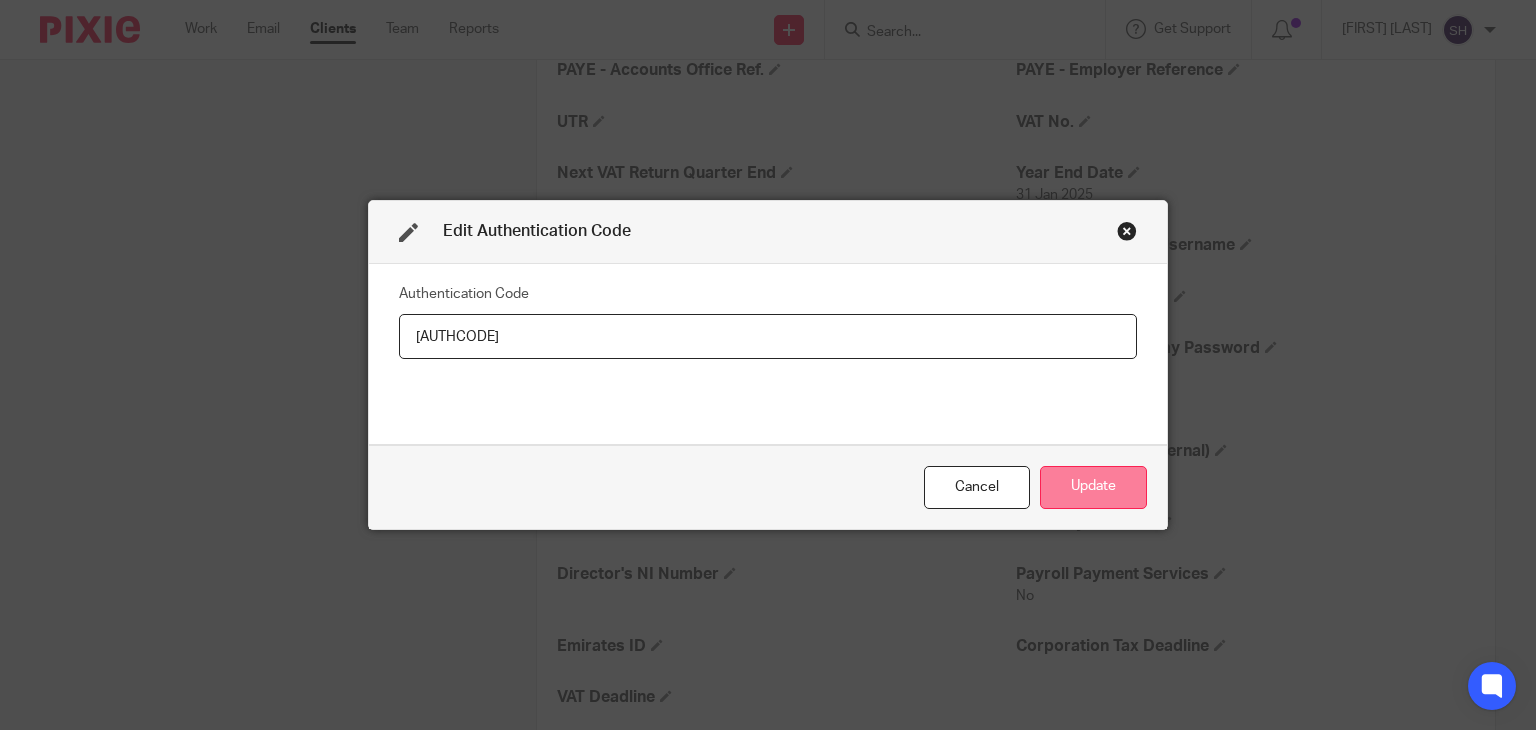 type on "8CAMX3" 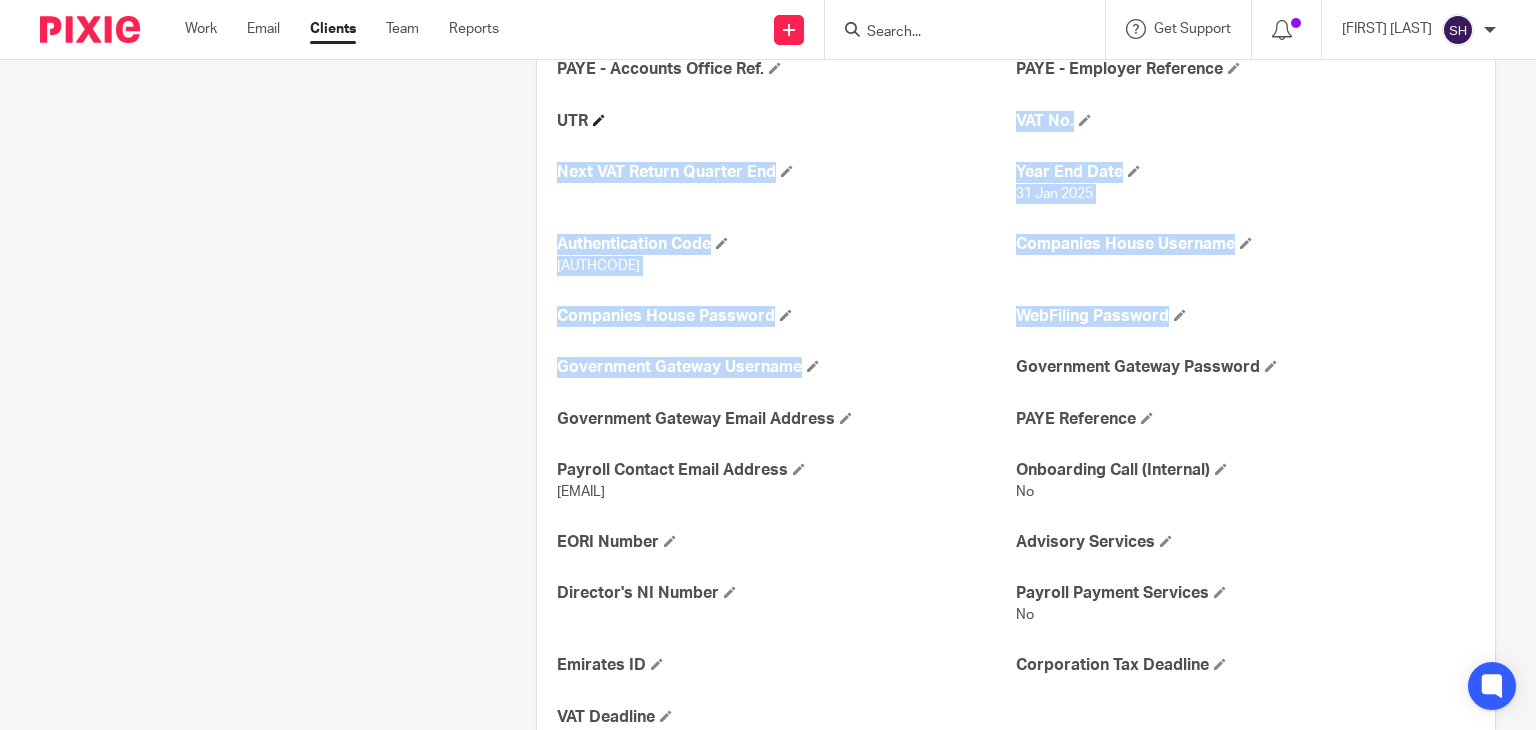 drag, startPoint x: 836, startPoint y: 366, endPoint x: 598, endPoint y: 121, distance: 341.56845 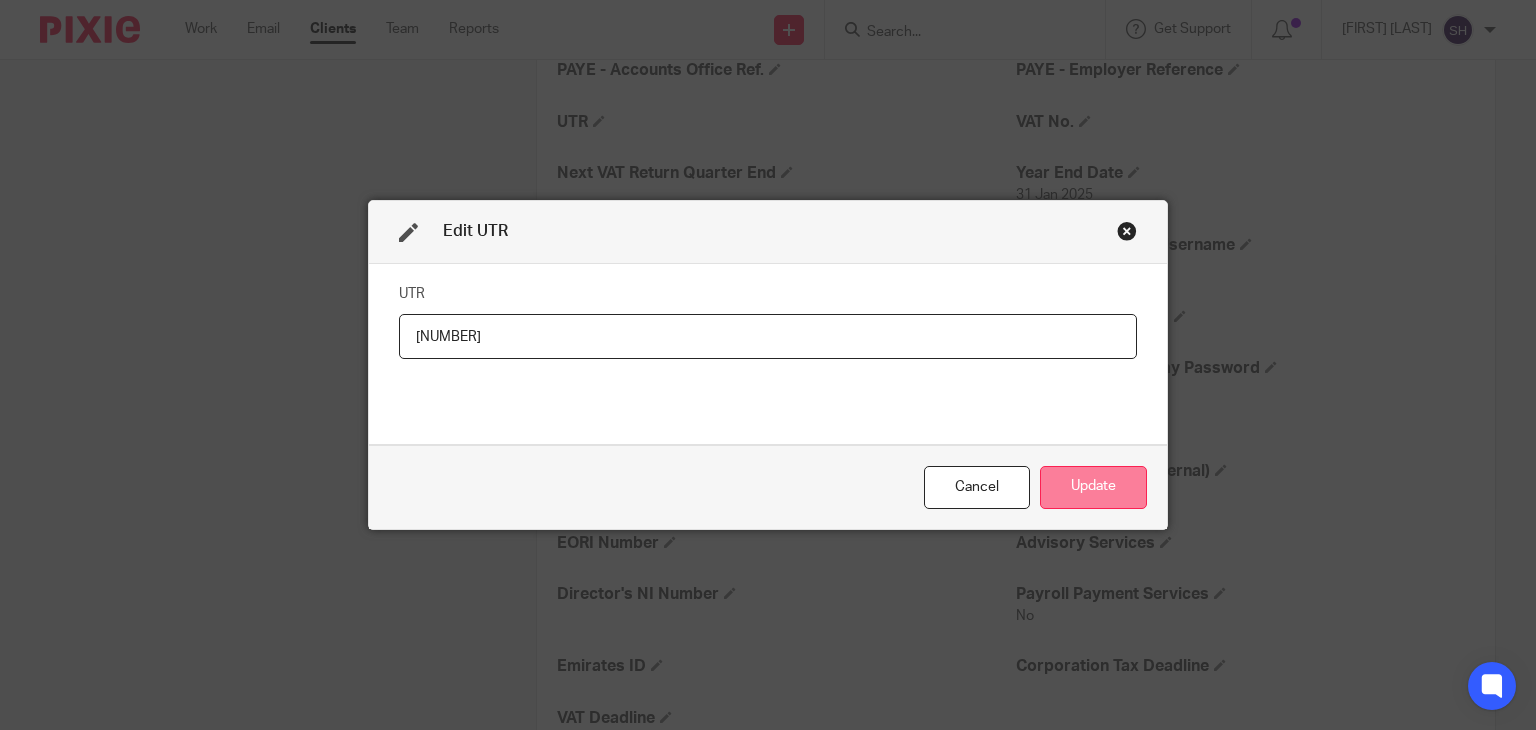 type on "26803 16145" 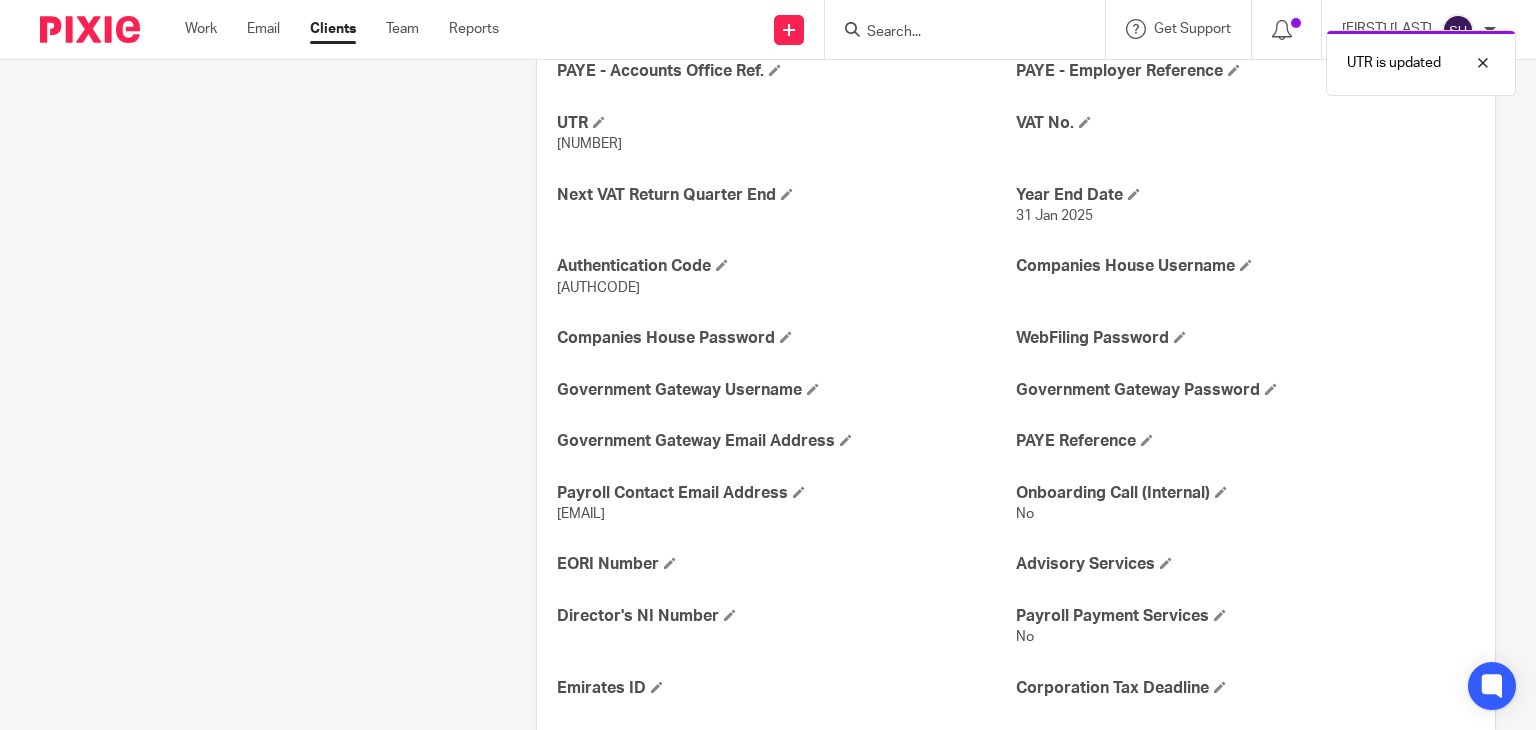 scroll, scrollTop: 1042, scrollLeft: 0, axis: vertical 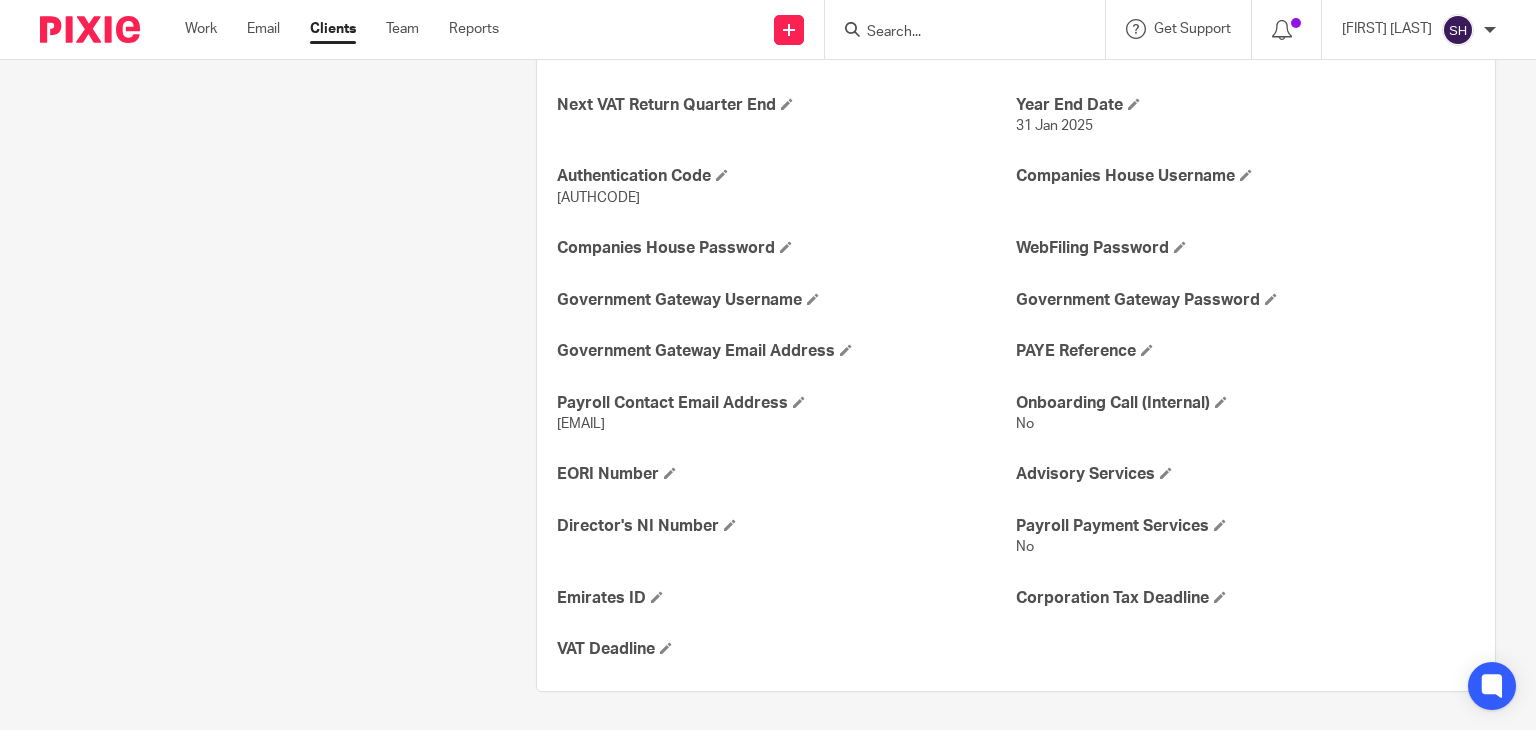 click at bounding box center (955, 33) 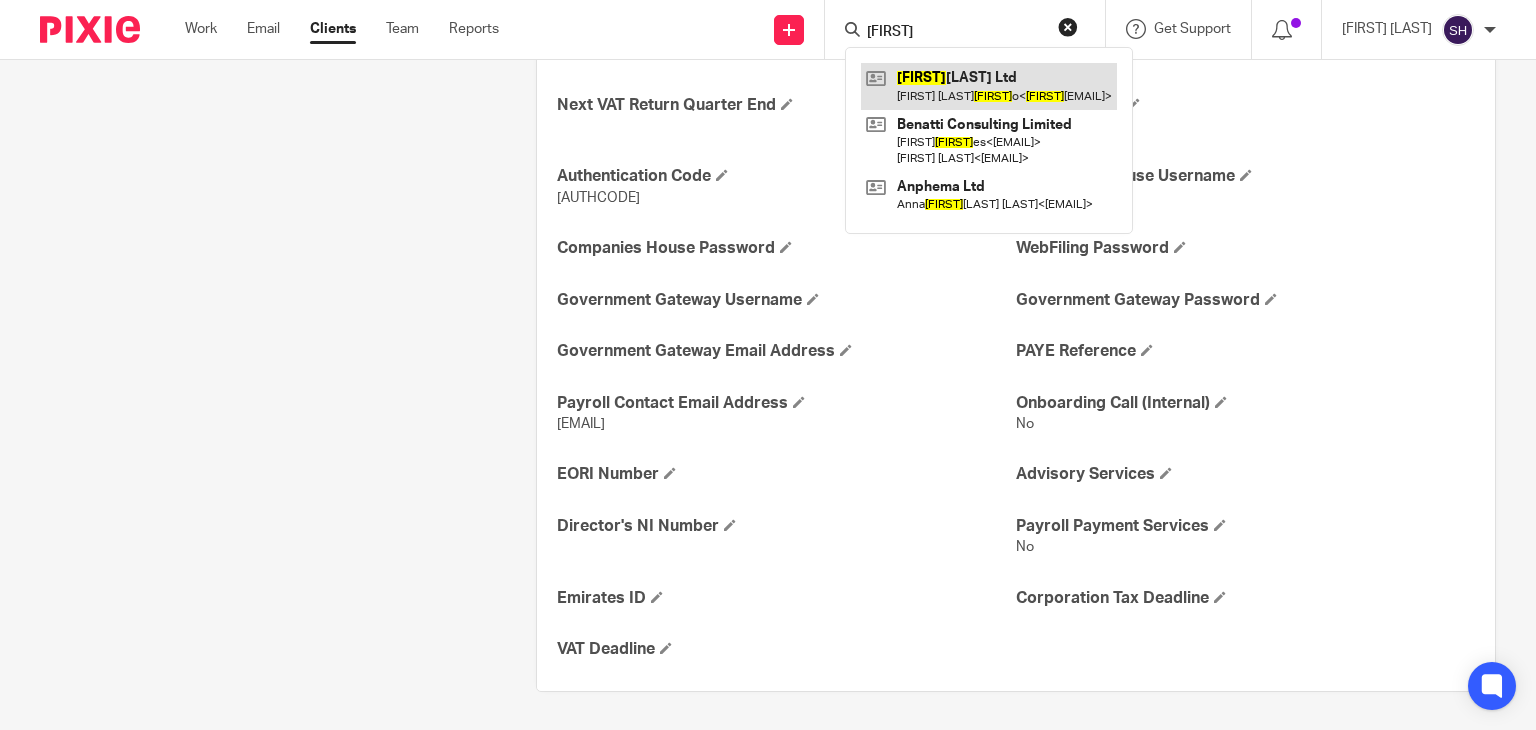 type on "fernad" 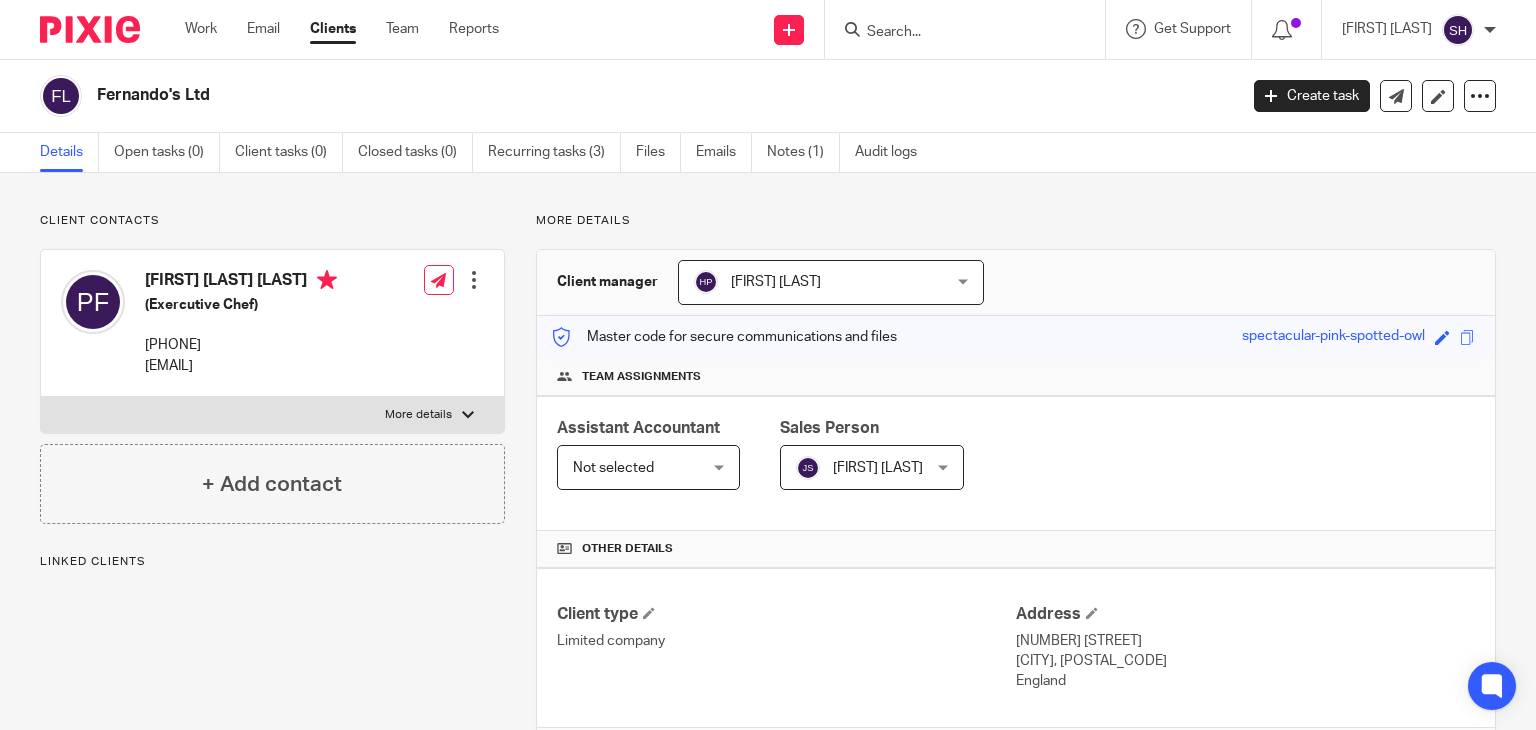 scroll, scrollTop: 0, scrollLeft: 0, axis: both 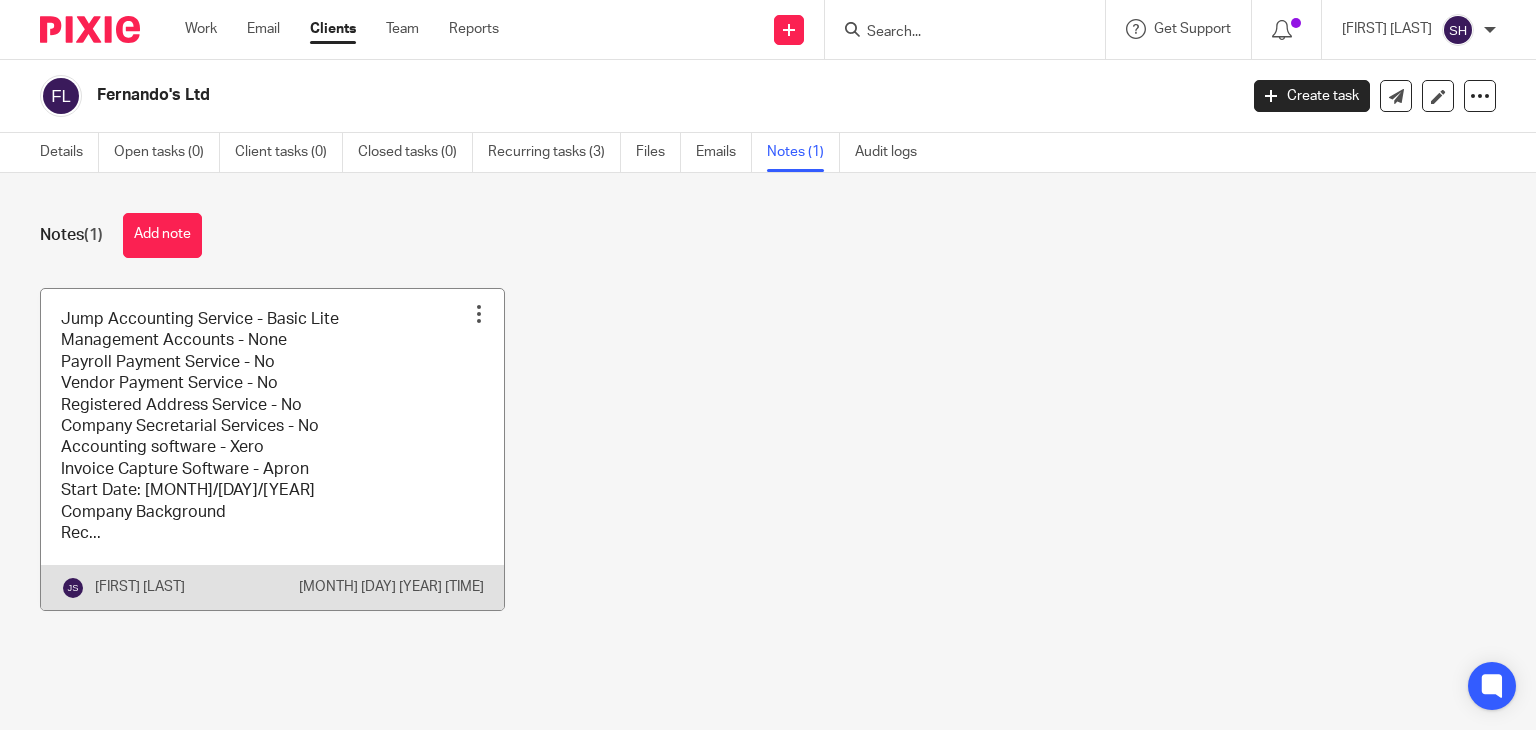 click at bounding box center [272, 449] 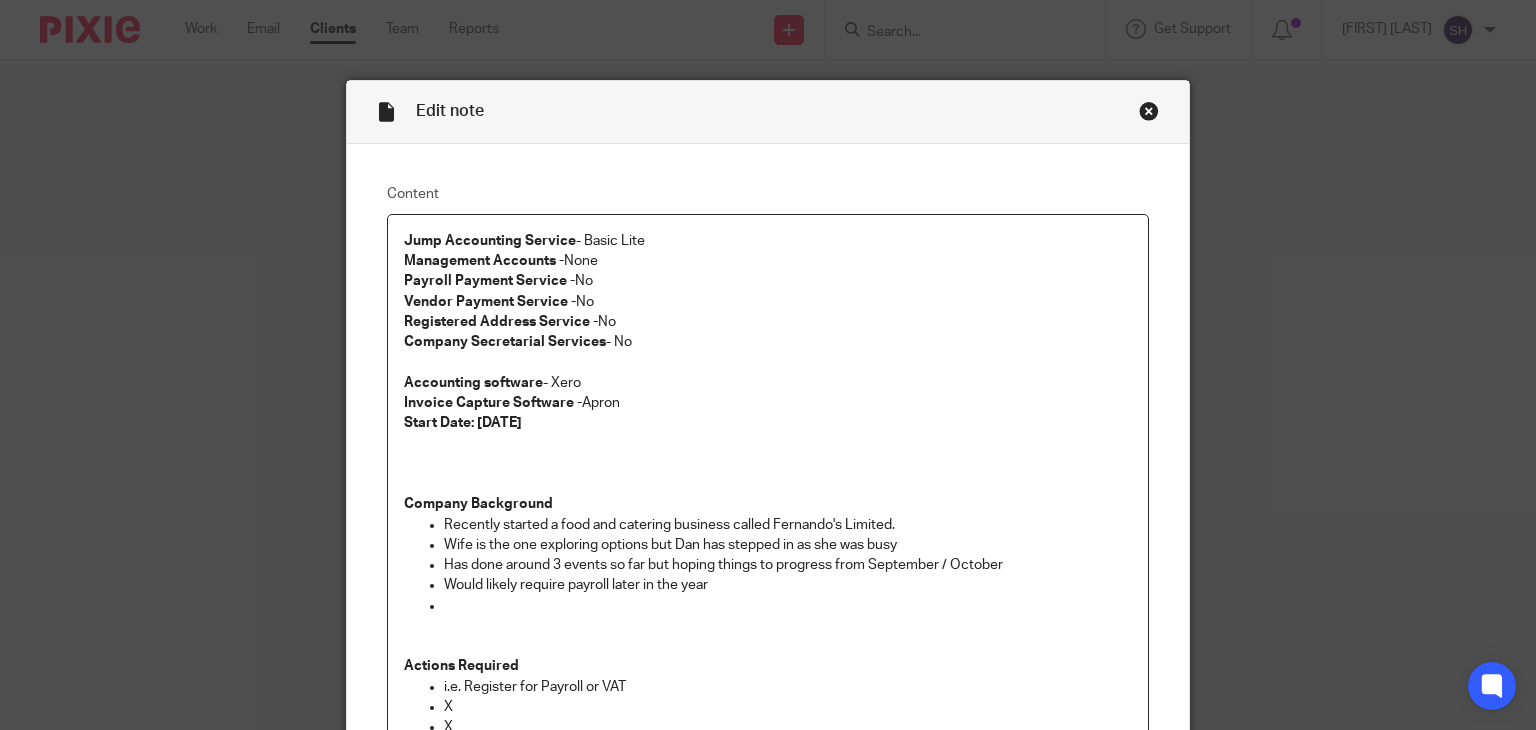 scroll, scrollTop: 0, scrollLeft: 0, axis: both 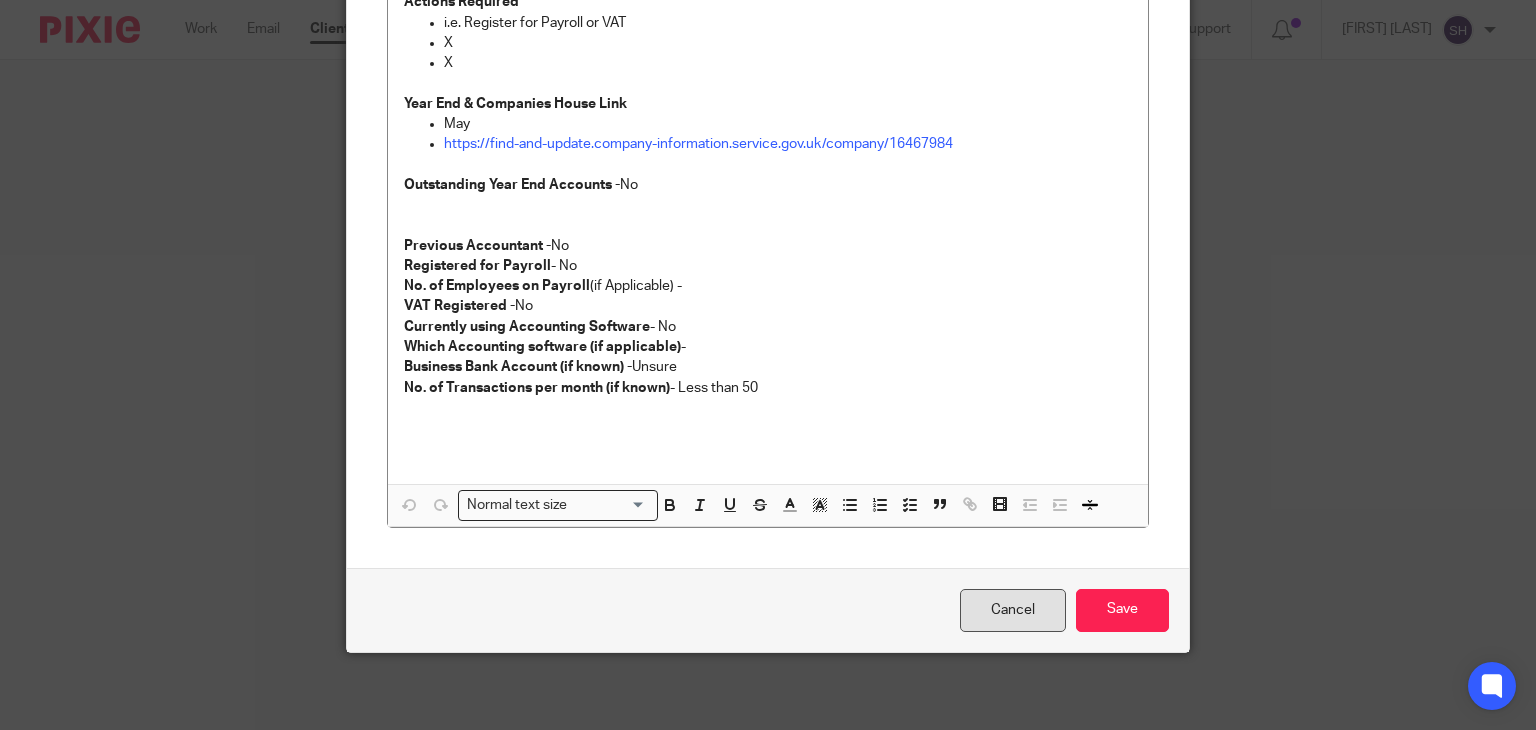click on "Cancel" at bounding box center [1013, 610] 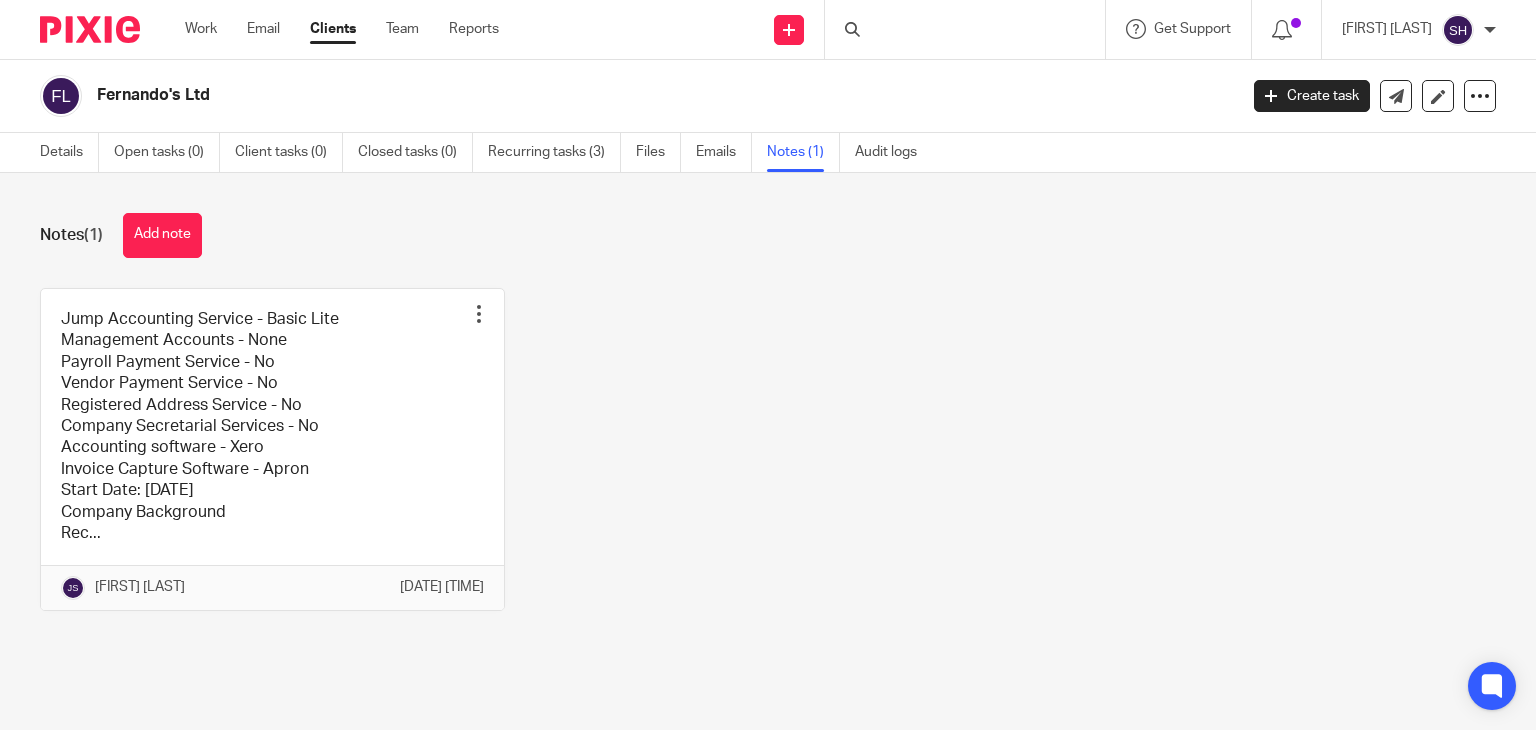 scroll, scrollTop: 0, scrollLeft: 0, axis: both 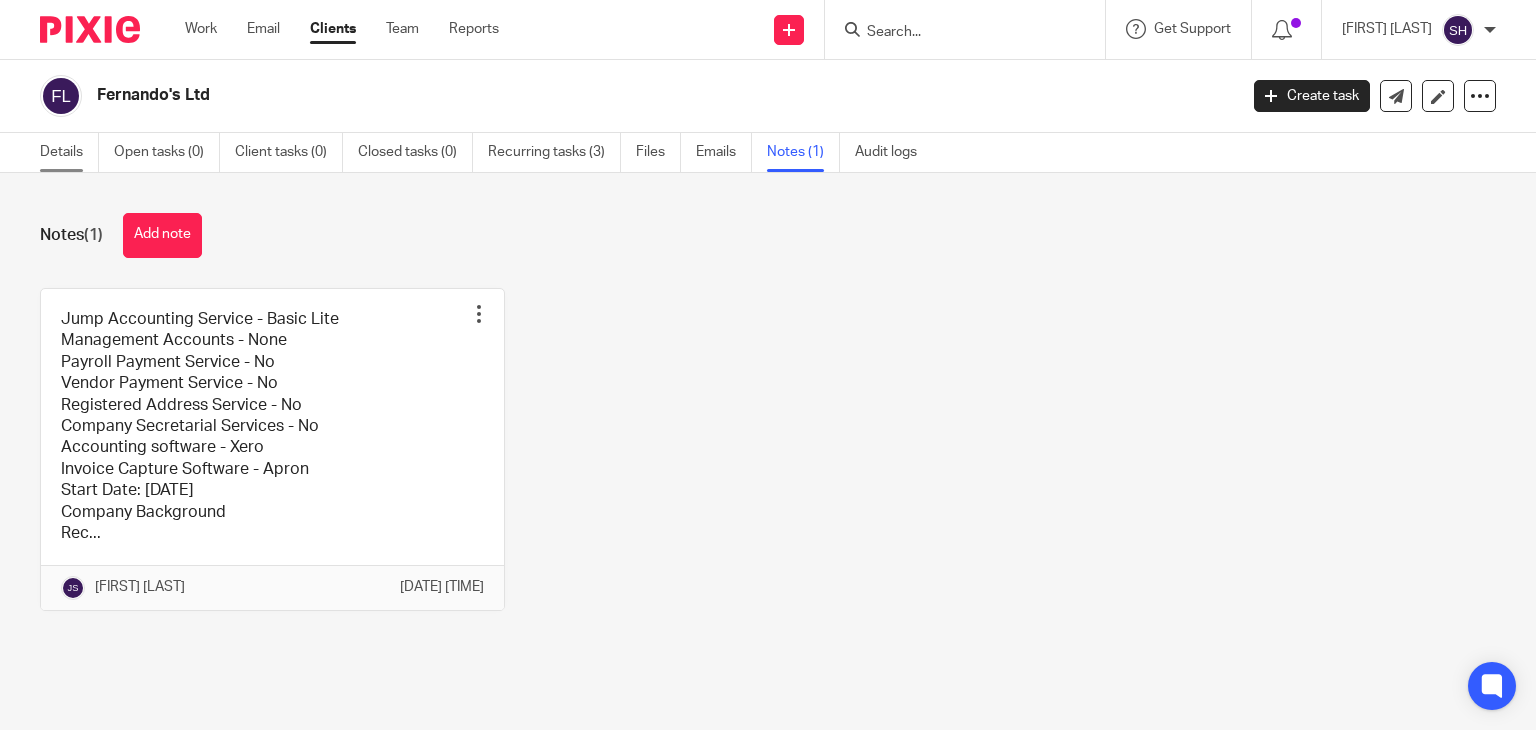 click on "Details" at bounding box center [69, 152] 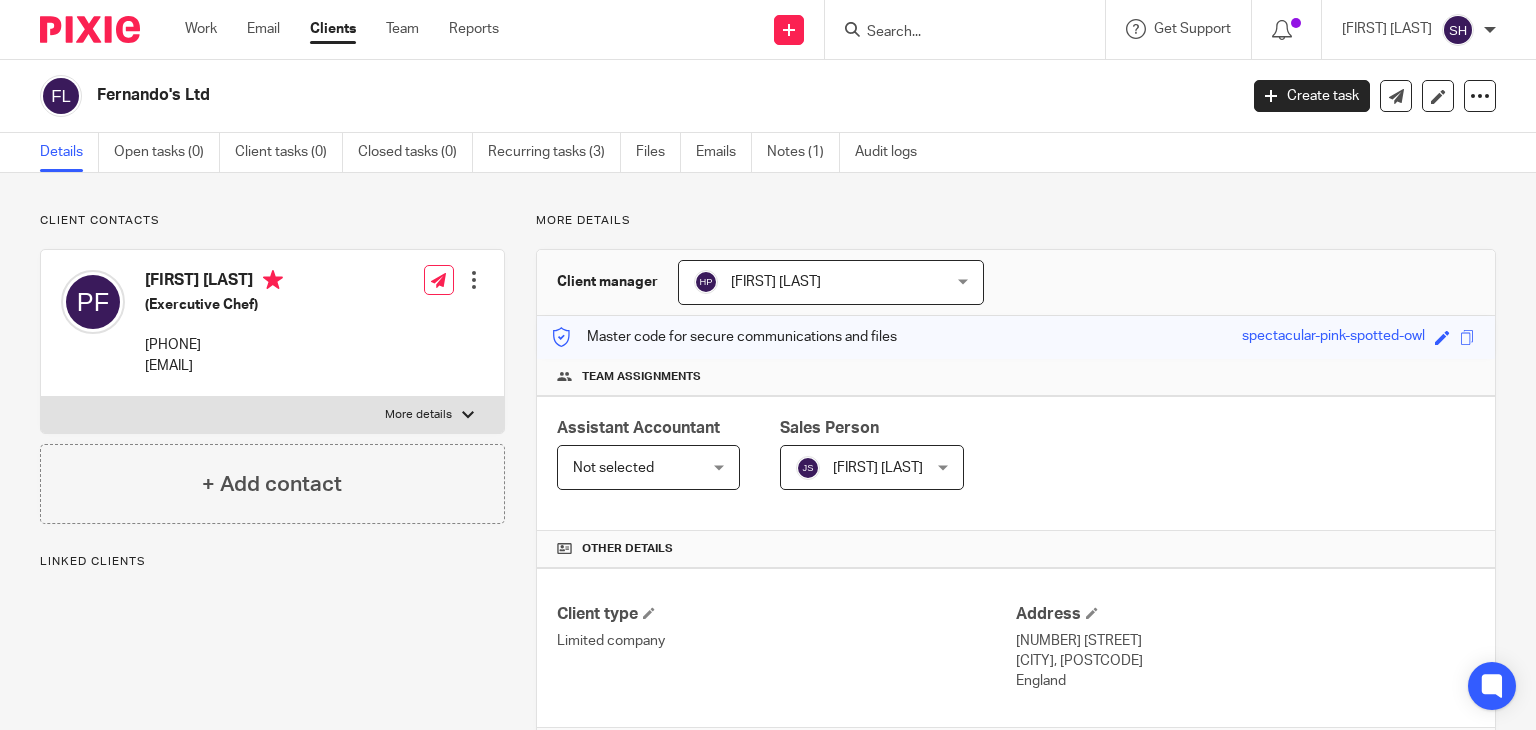 scroll, scrollTop: 0, scrollLeft: 0, axis: both 